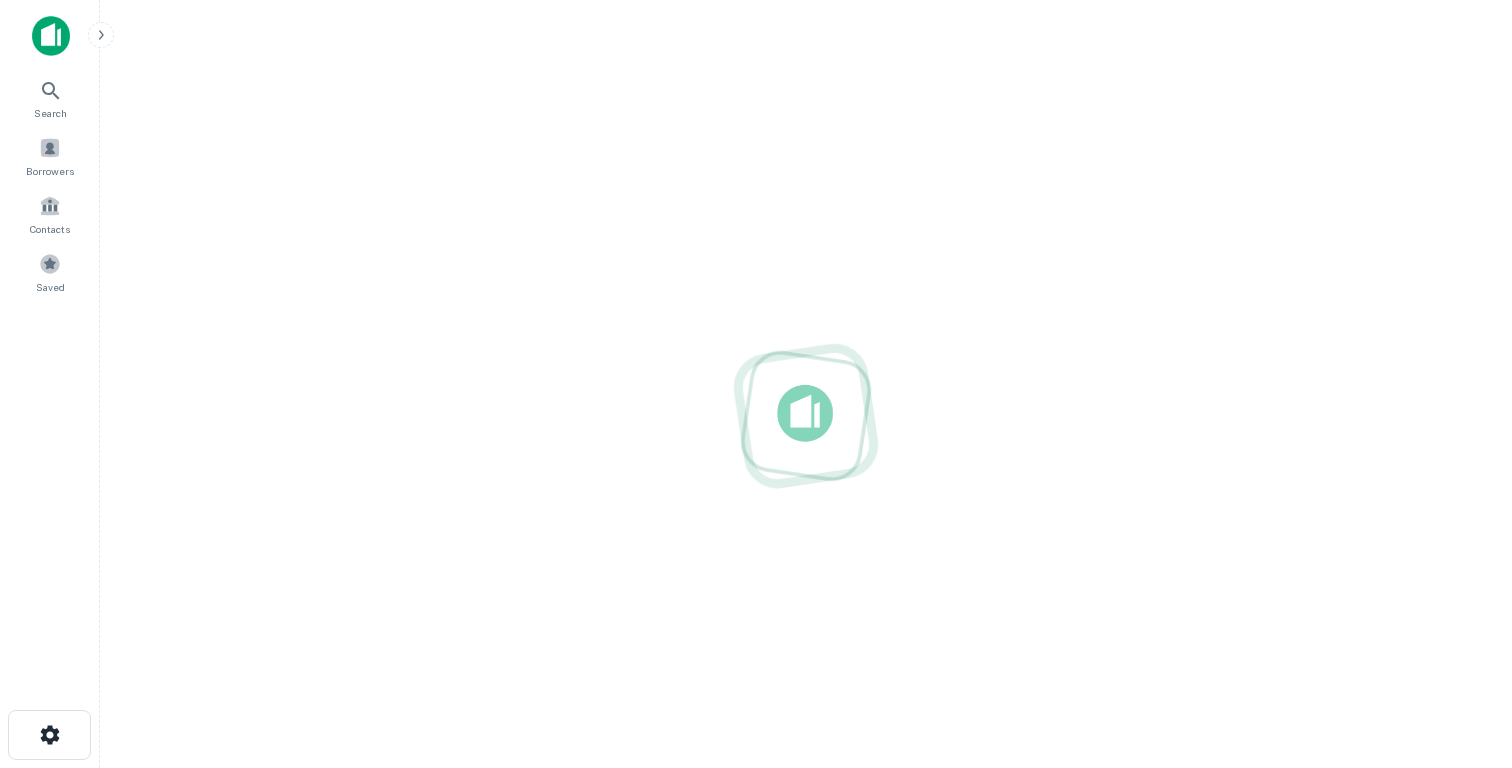 scroll, scrollTop: 0, scrollLeft: 0, axis: both 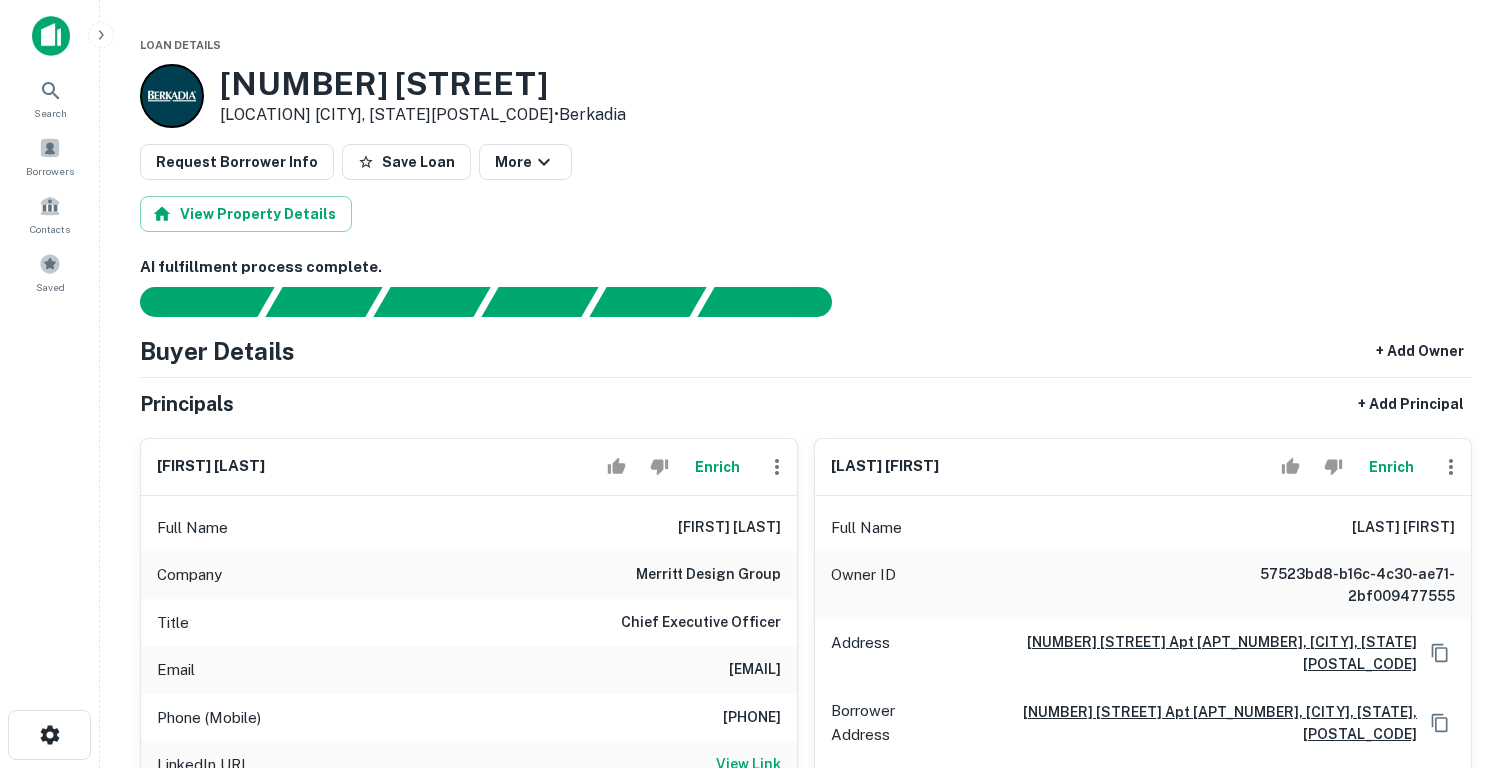 click on "[NUMBER] [STREET]" at bounding box center [423, 84] 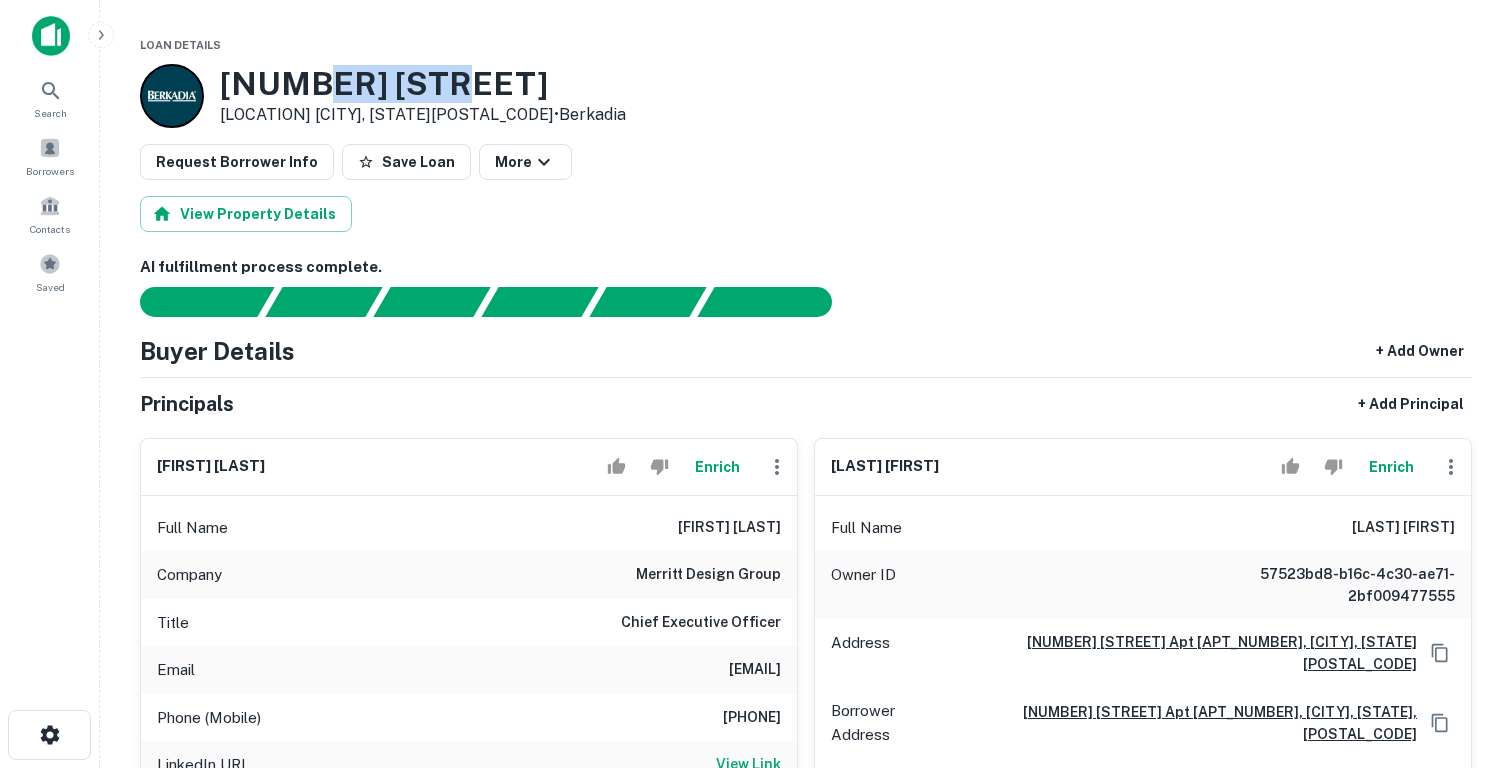 click on "[NUMBER] [STREET]" at bounding box center [423, 84] 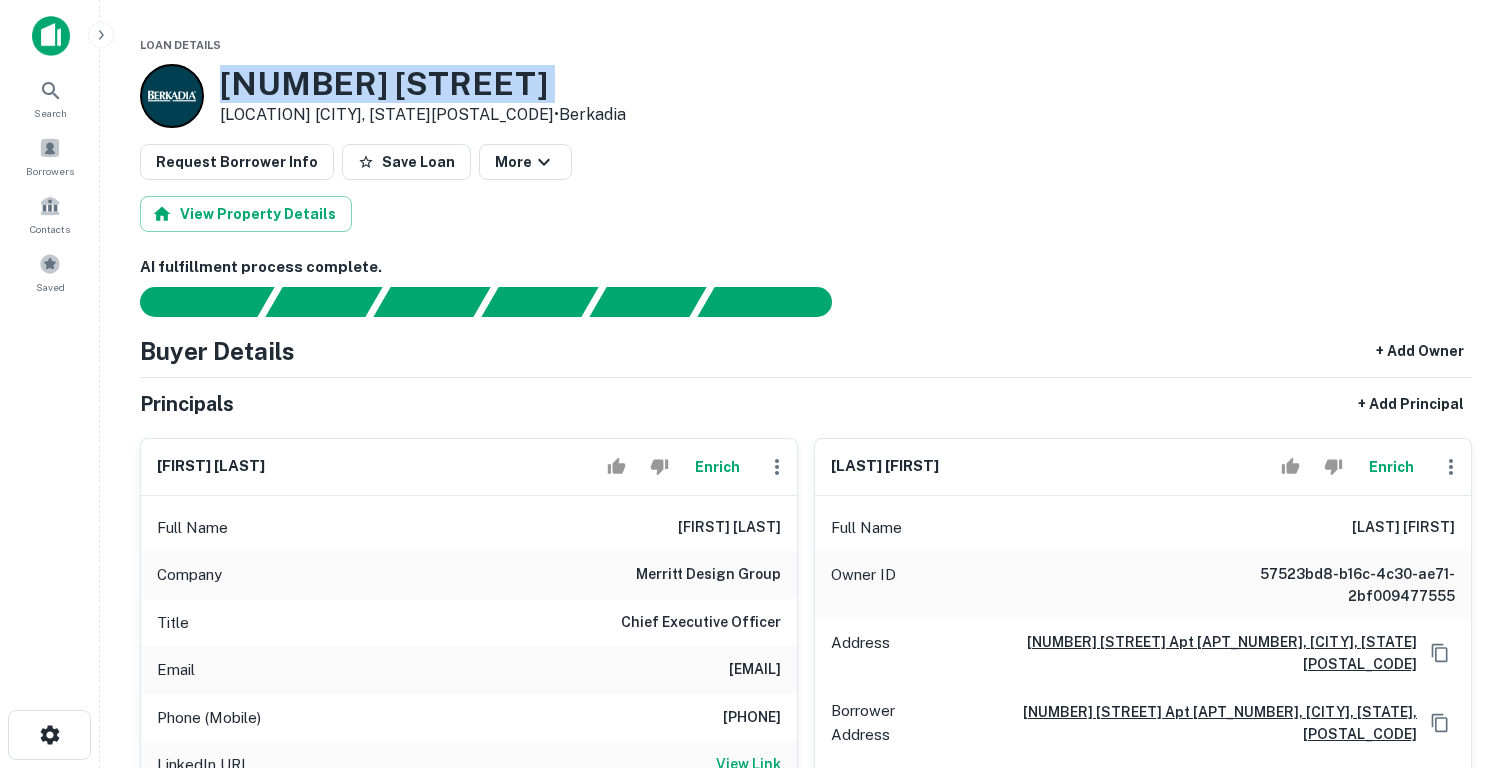 click on "7700 Greenway Blvd" at bounding box center [423, 84] 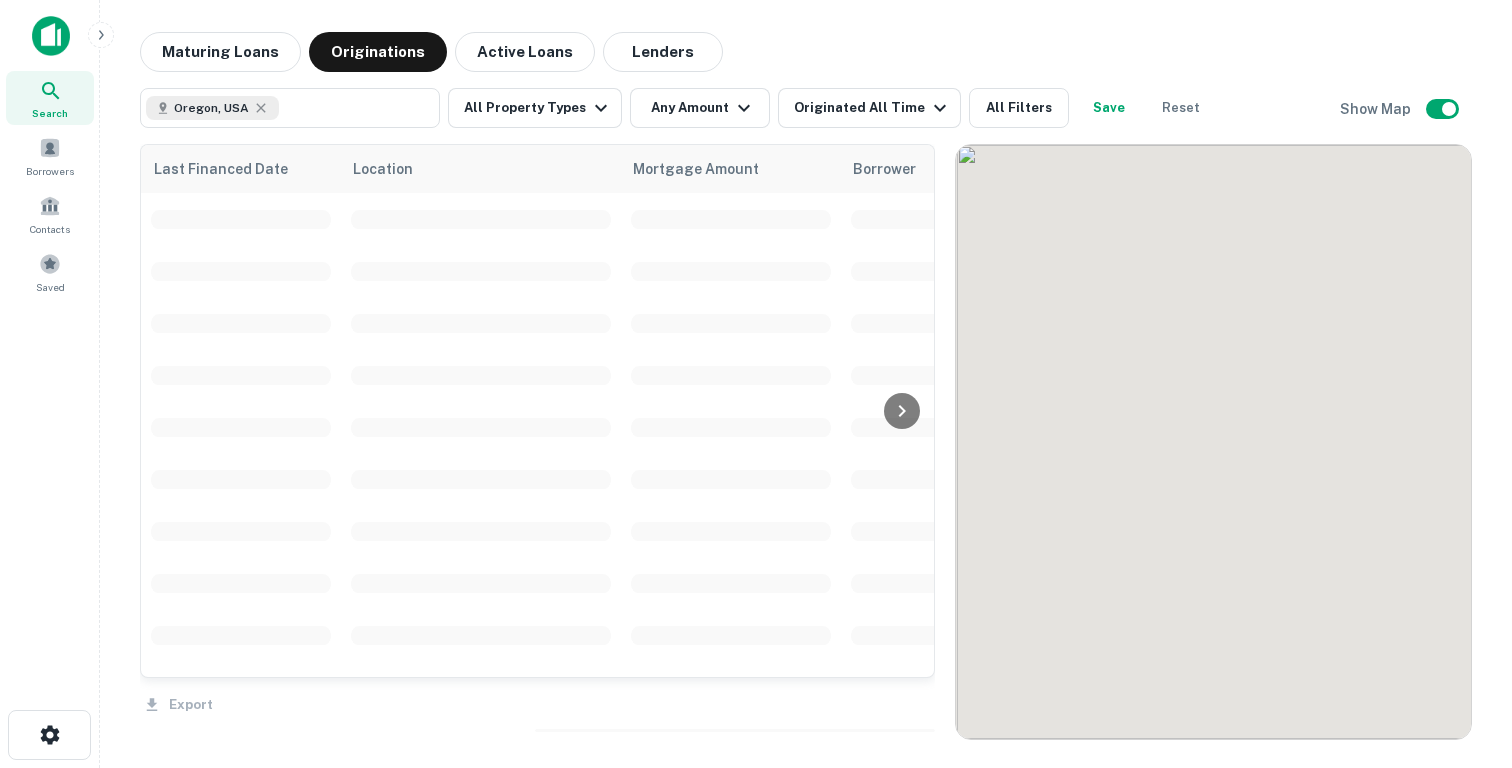 scroll, scrollTop: 0, scrollLeft: 0, axis: both 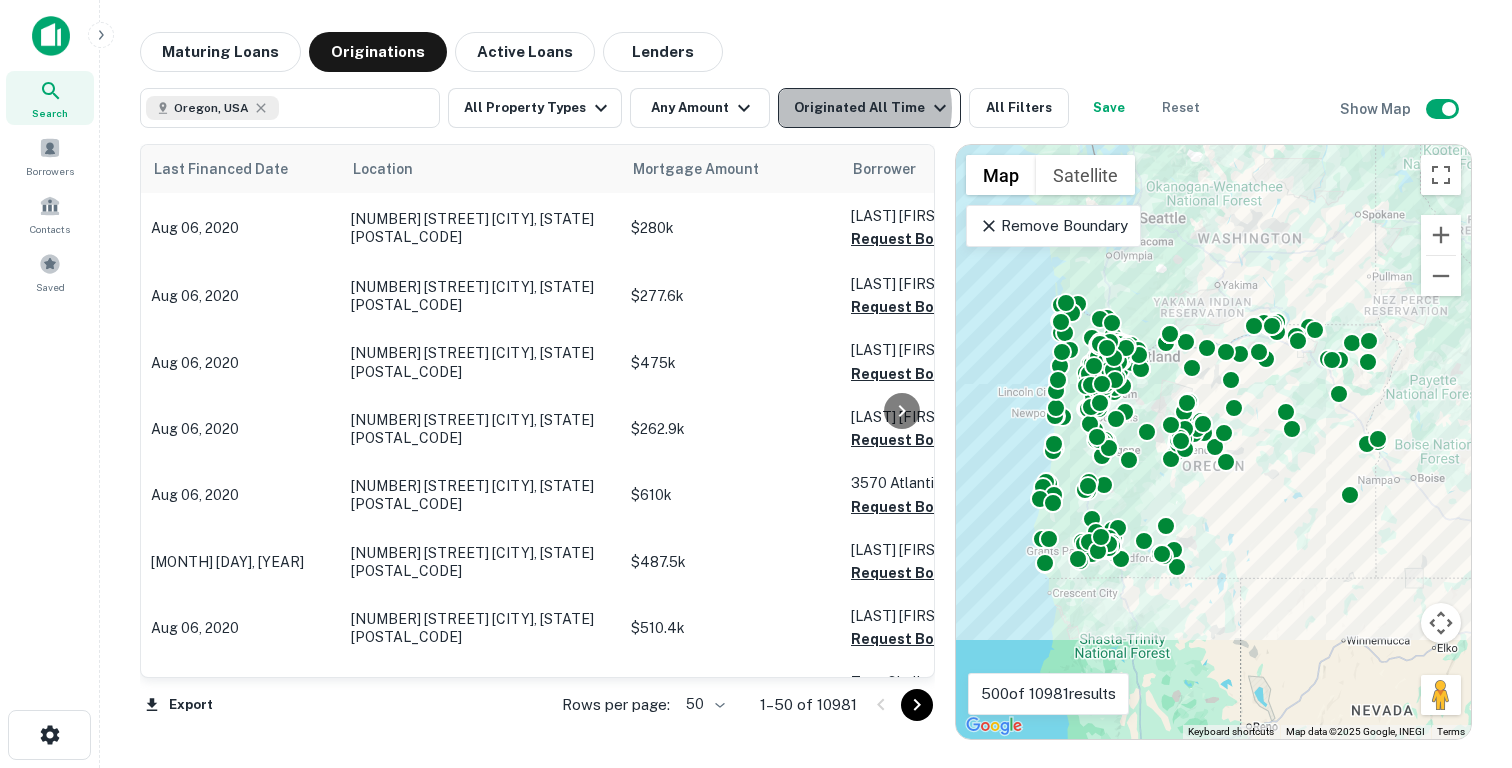 click on "Originated All Time" at bounding box center (873, 108) 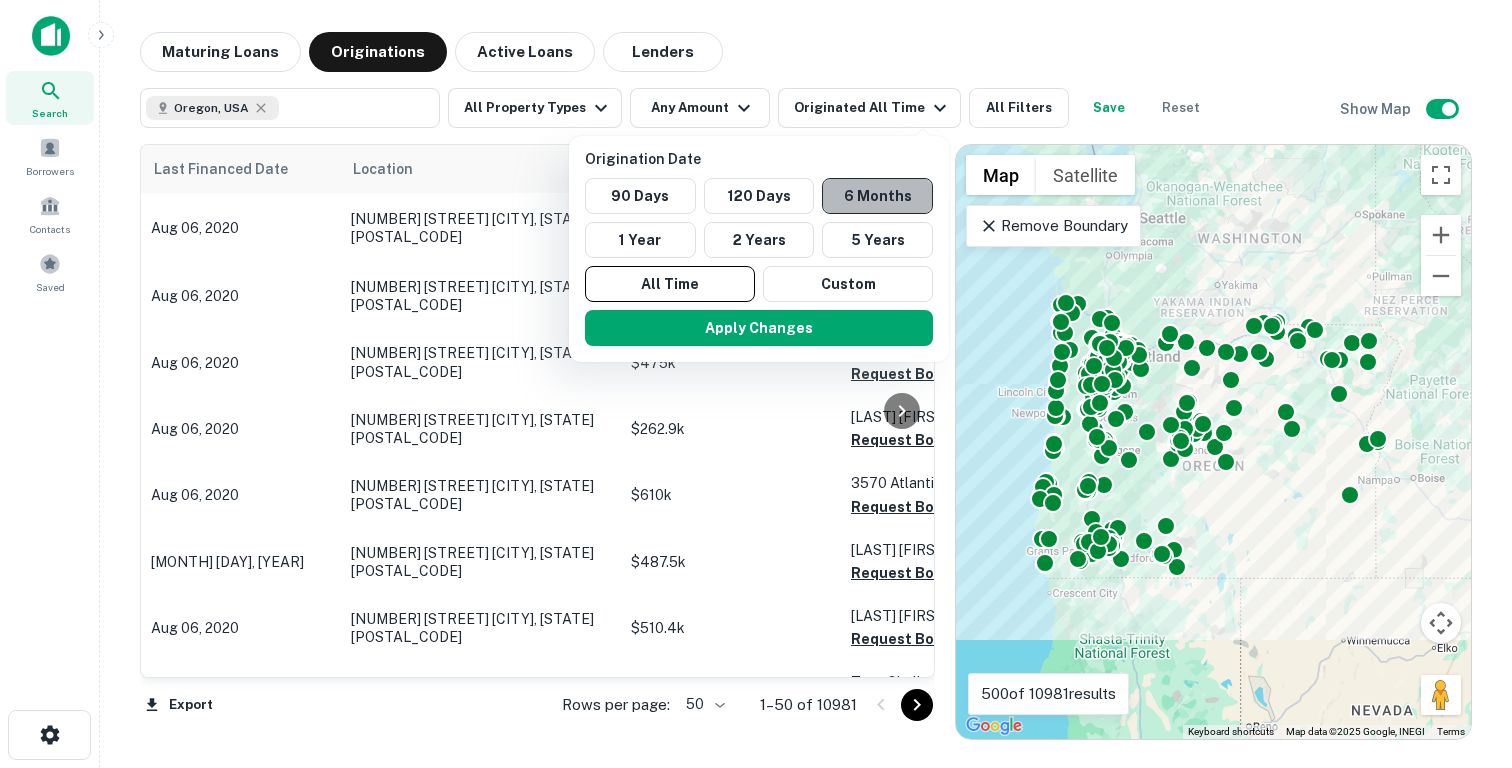 click on "6 Months" at bounding box center (877, 196) 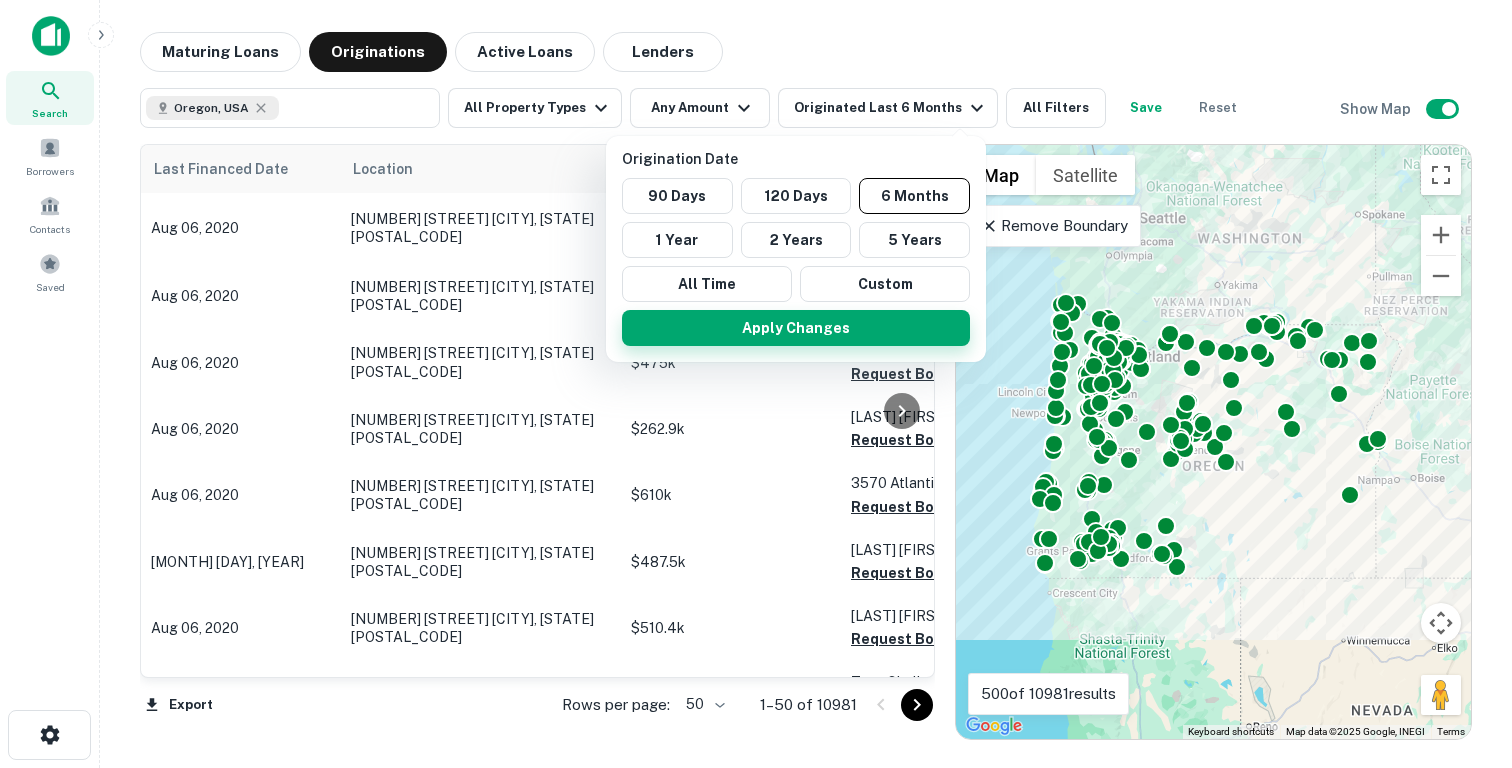 click on "Apply Changes" at bounding box center [796, 328] 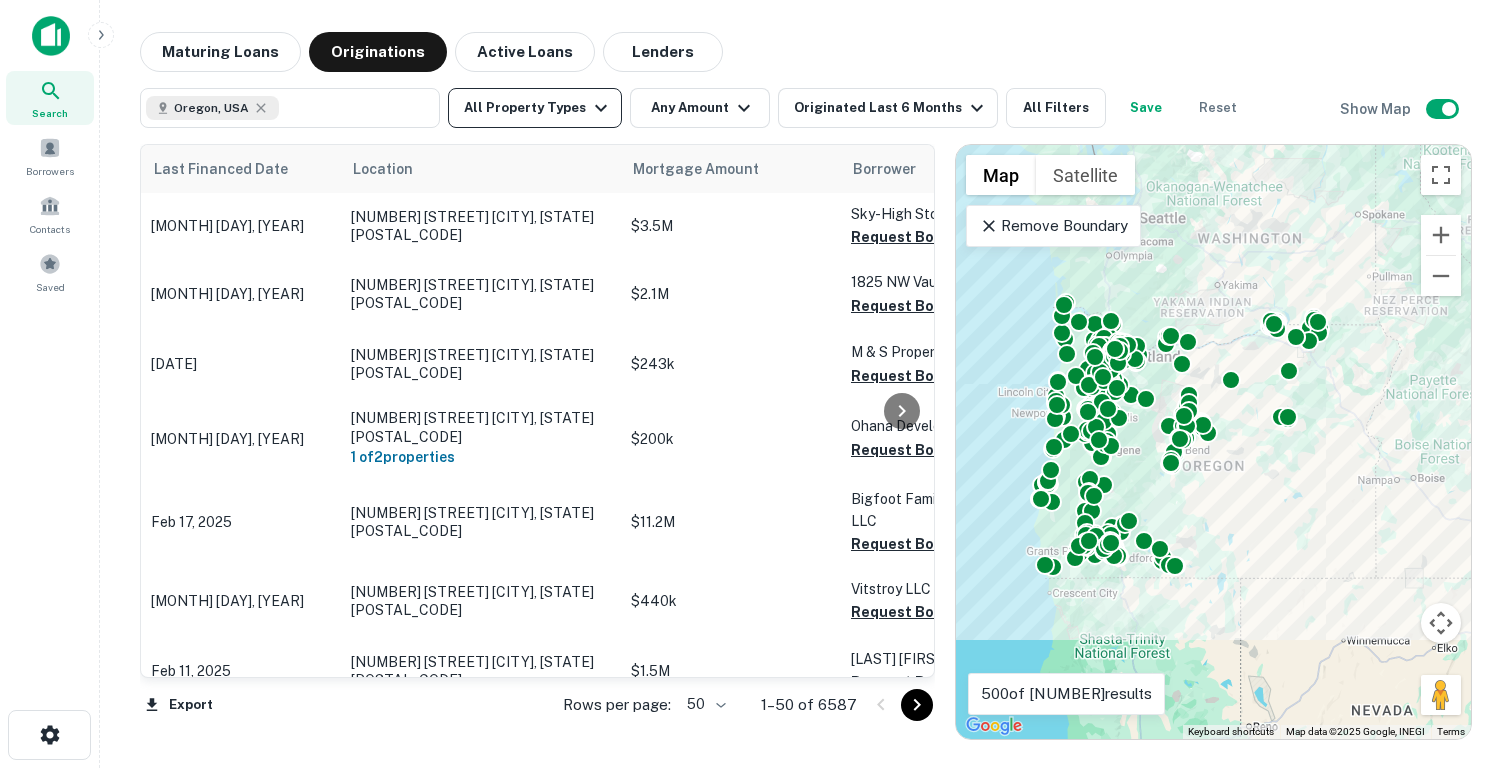 click on "All Property Types" at bounding box center (535, 108) 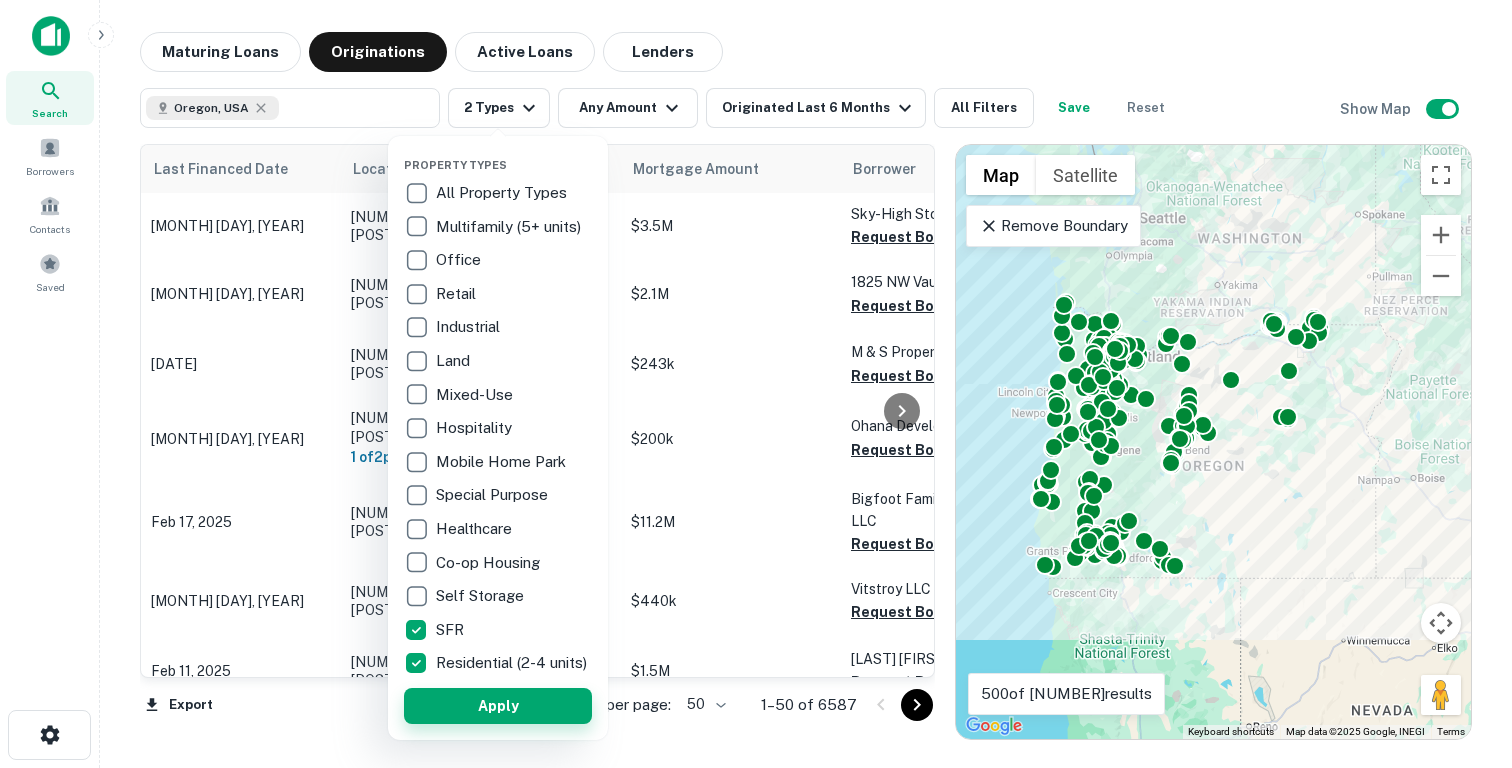 click on "Apply" at bounding box center [498, 706] 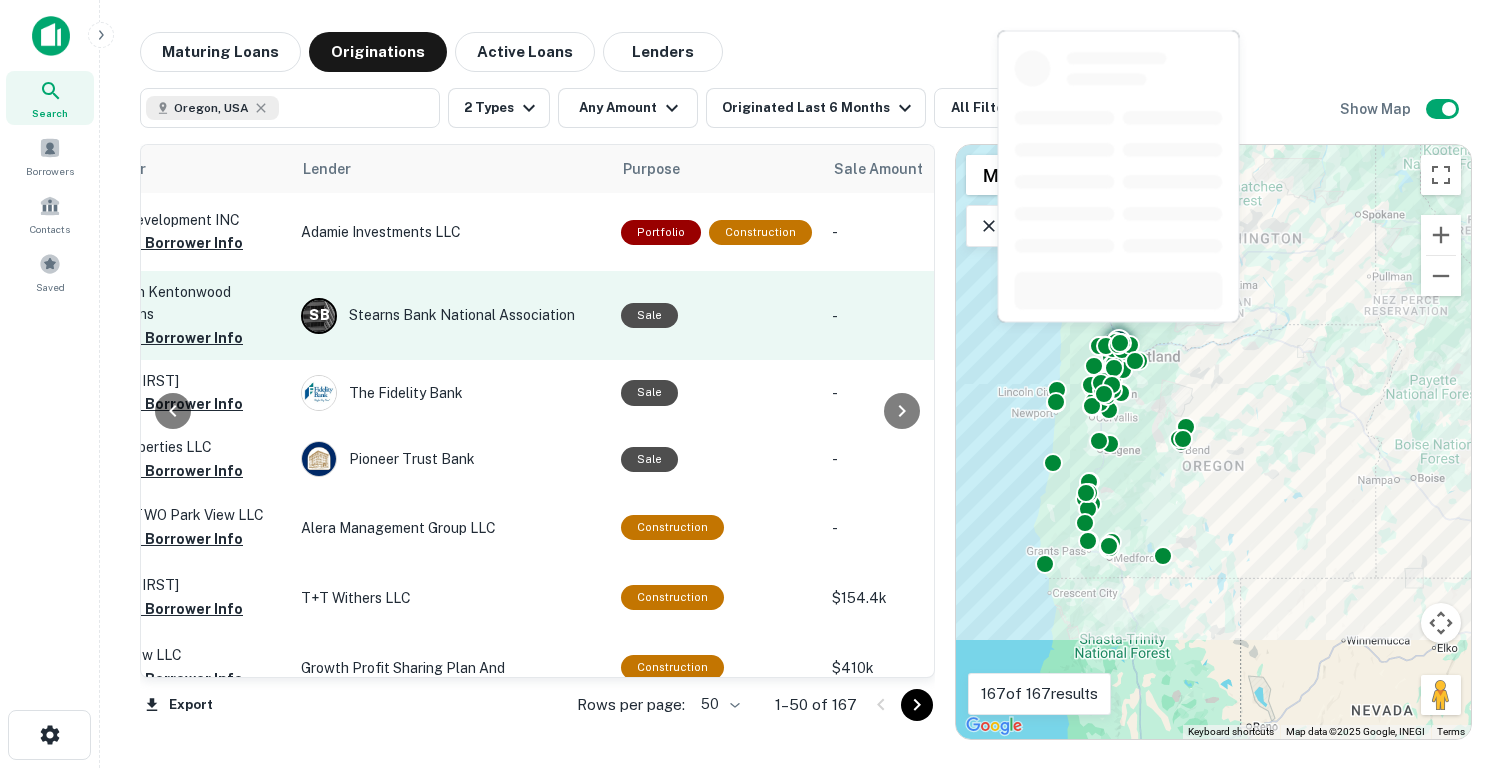 scroll, scrollTop: 0, scrollLeft: 1014, axis: horizontal 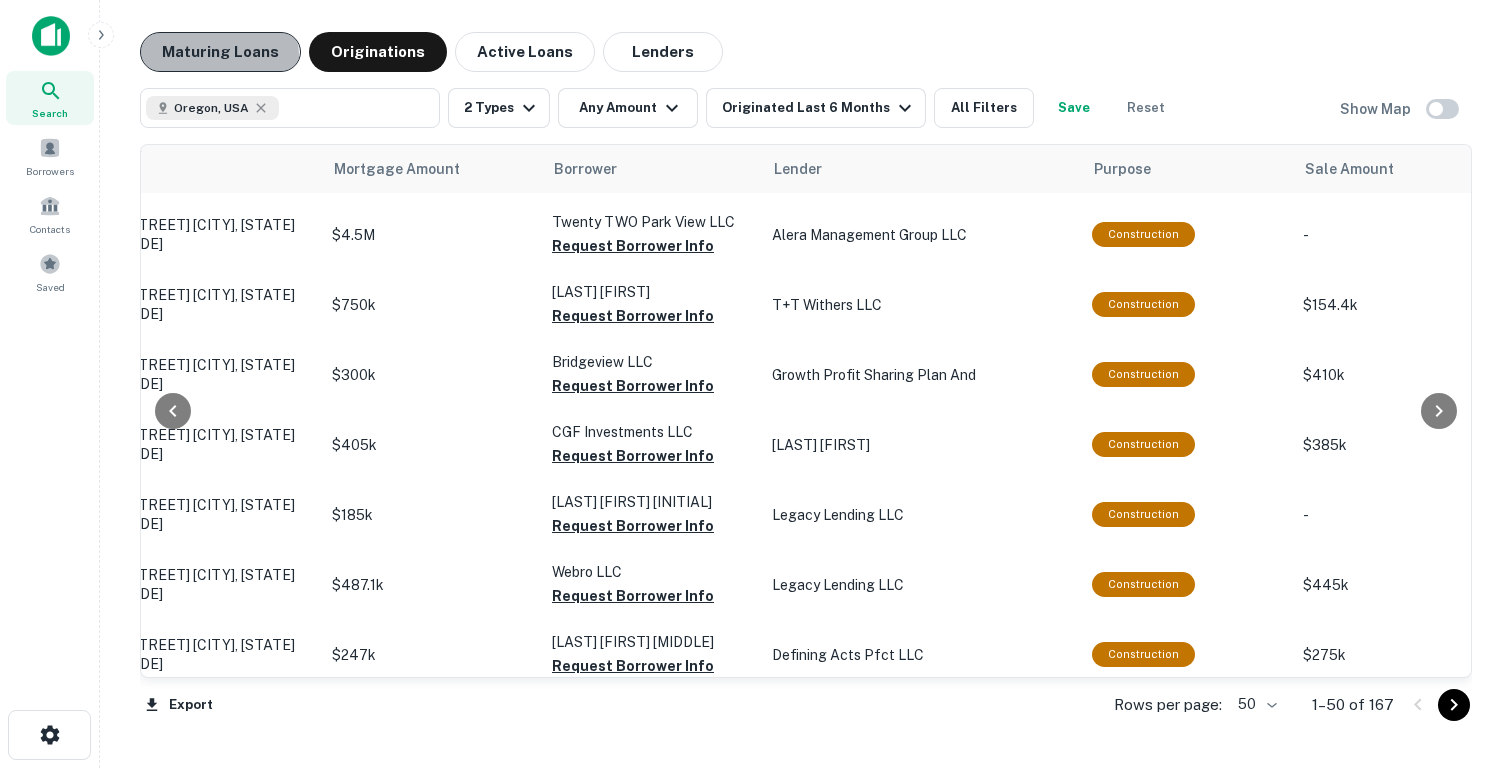 click on "Maturing Loans" at bounding box center (220, 52) 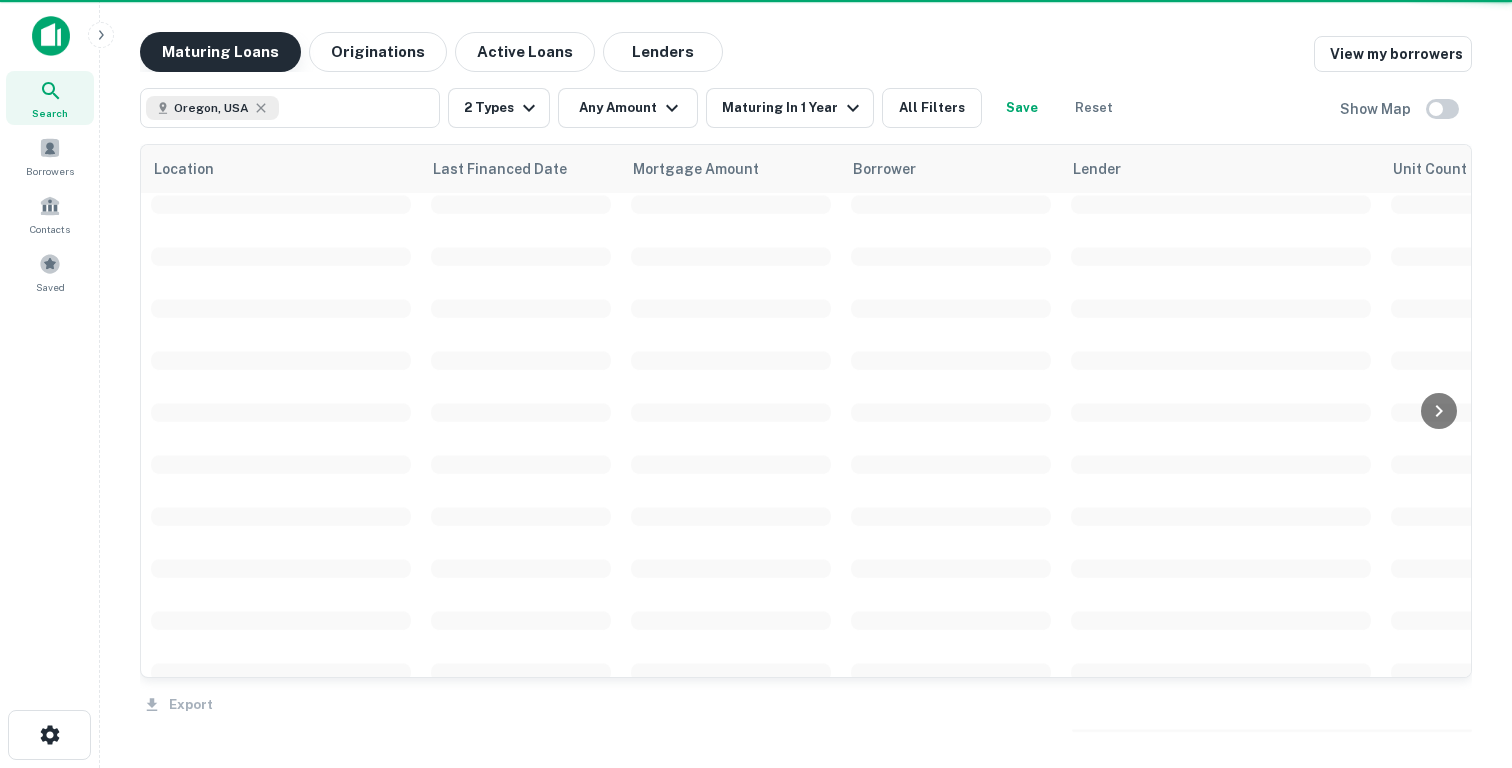 scroll, scrollTop: 293, scrollLeft: 0, axis: vertical 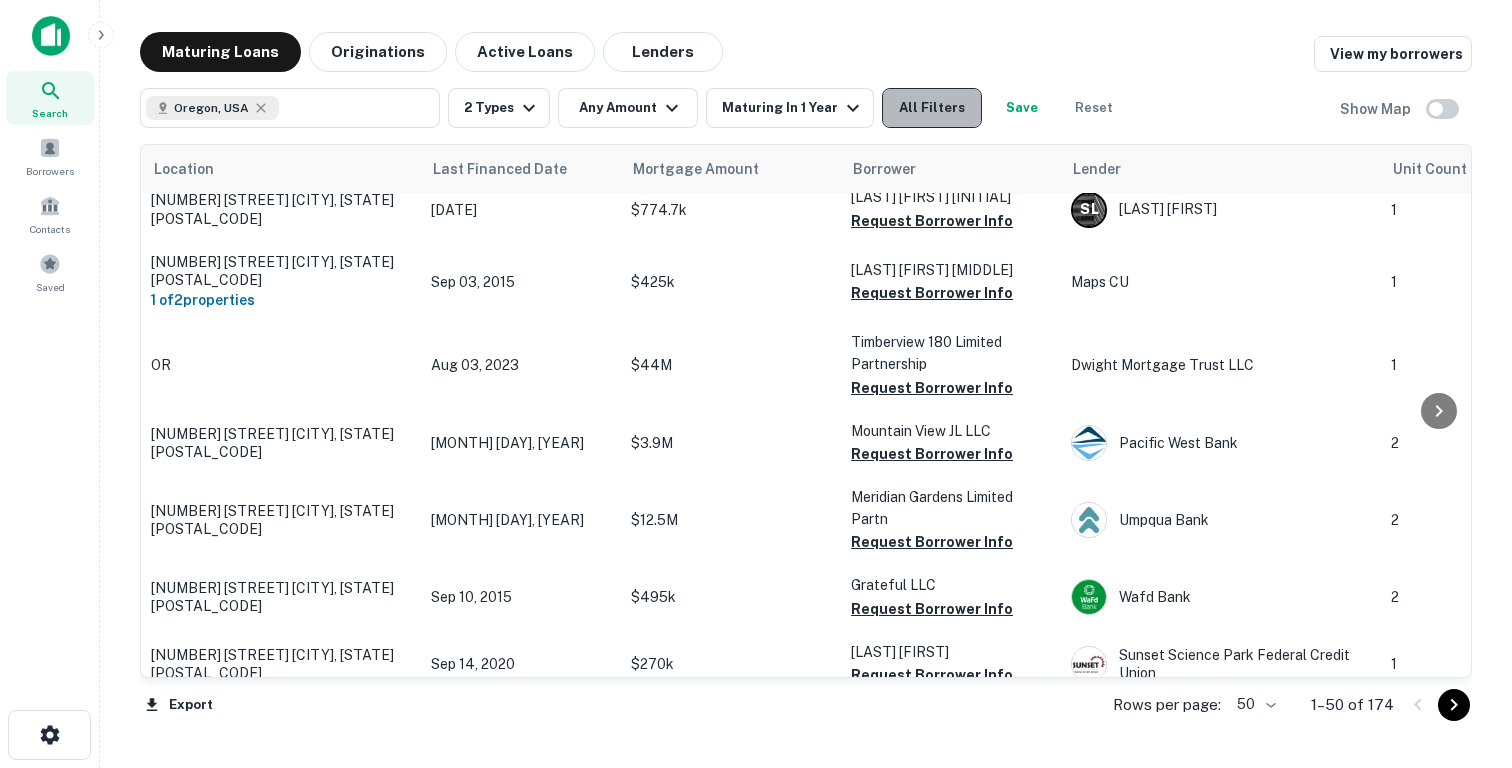 click on "All Filters" at bounding box center [932, 108] 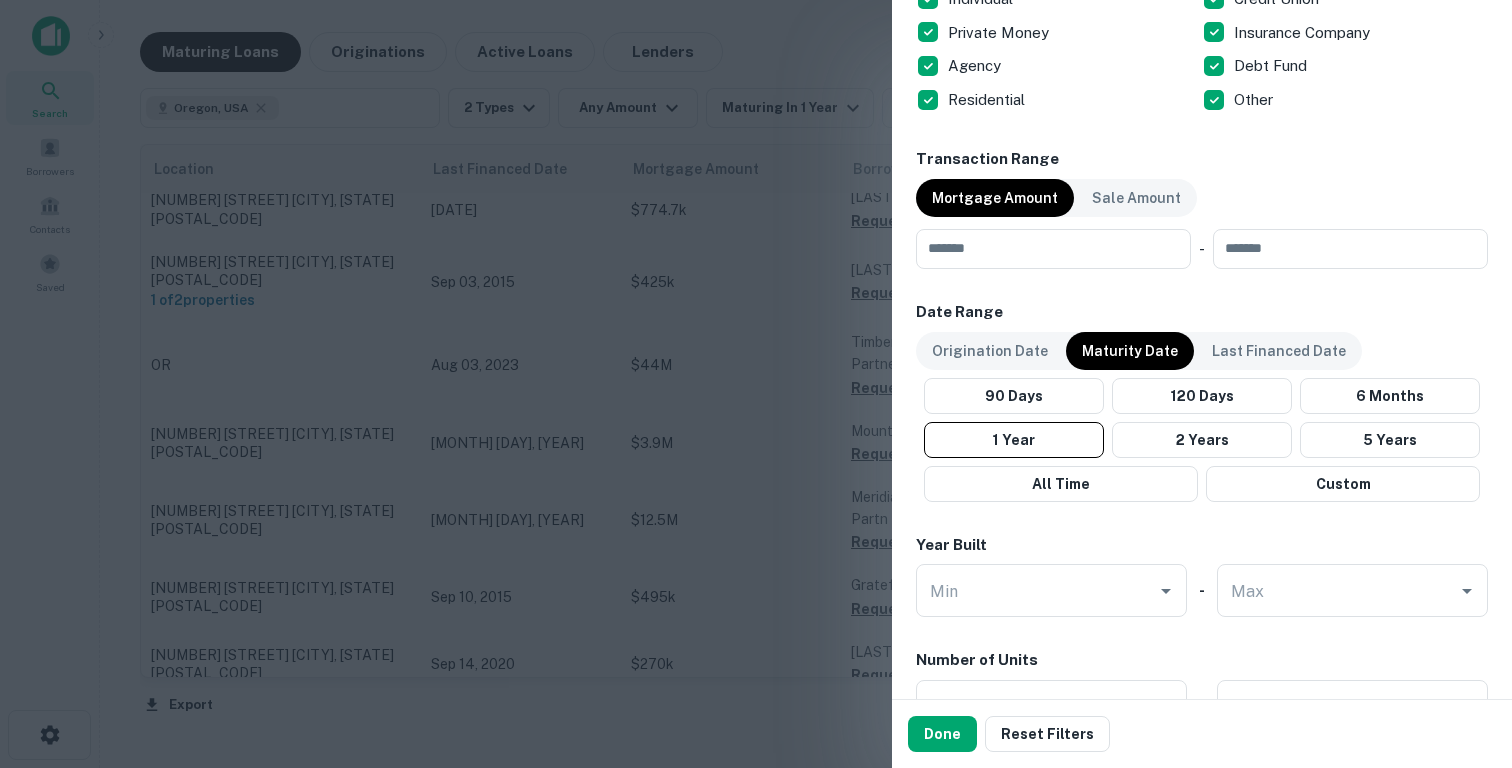 scroll, scrollTop: 1271, scrollLeft: 0, axis: vertical 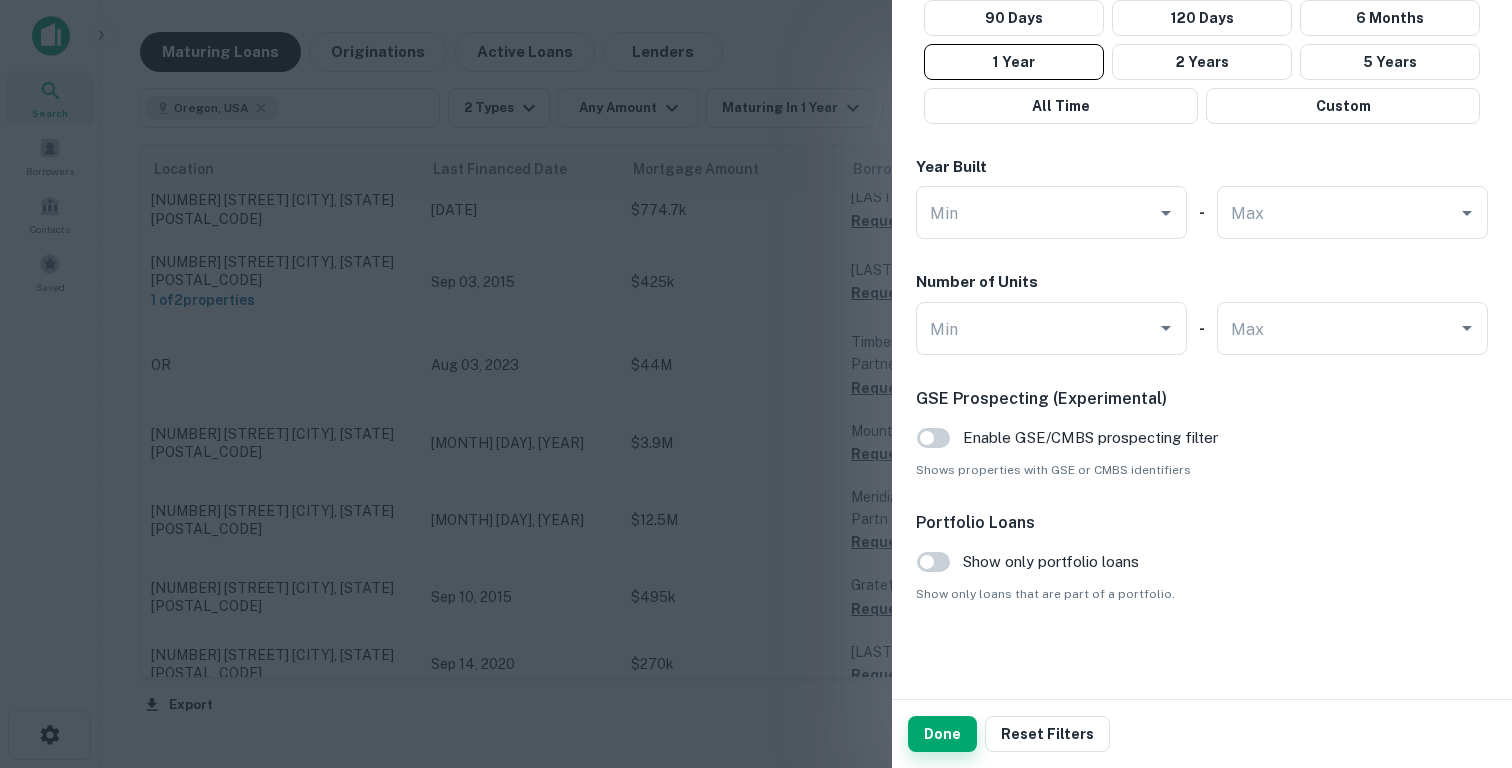 click on "Done" at bounding box center (942, 734) 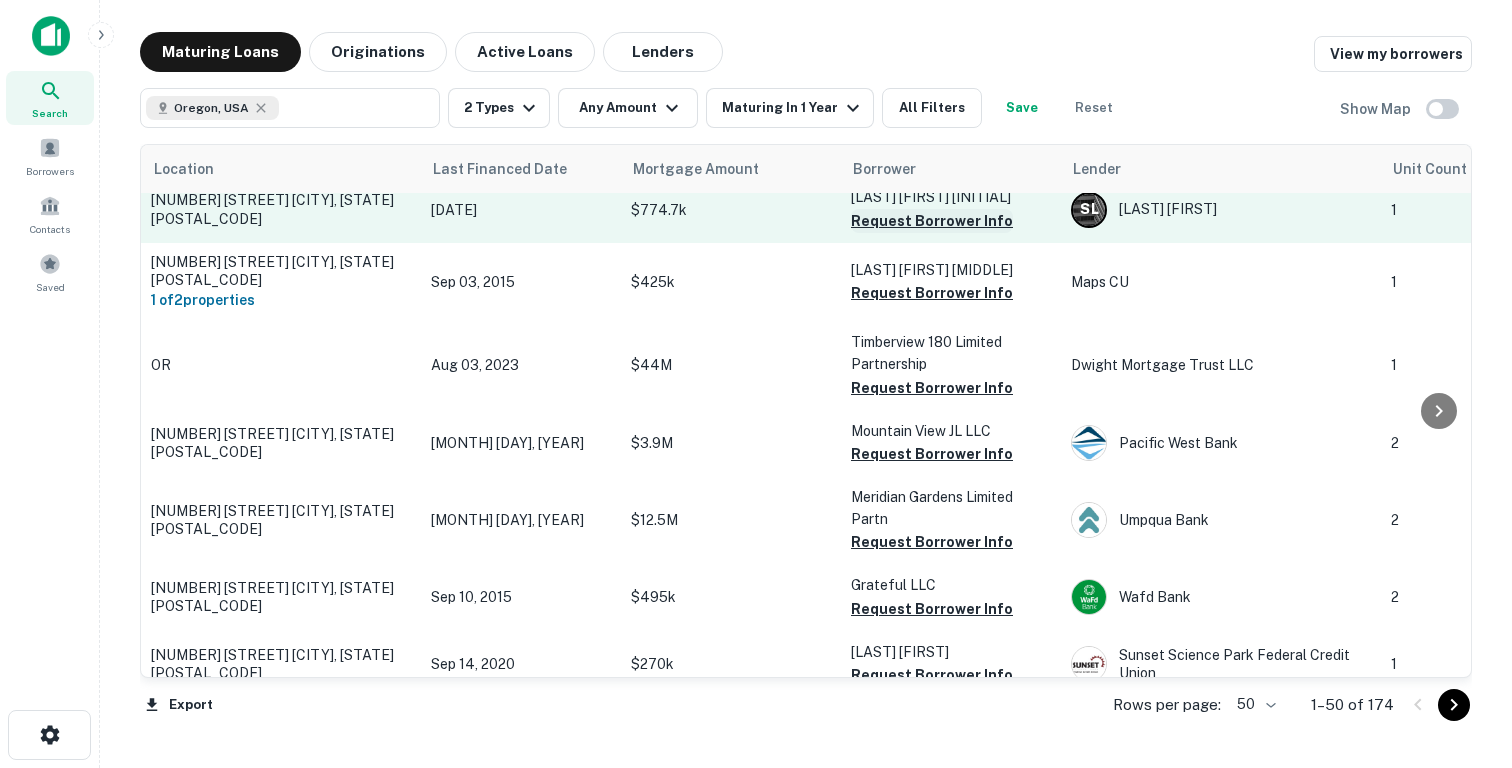 click on "Request Borrower Info" at bounding box center [932, 221] 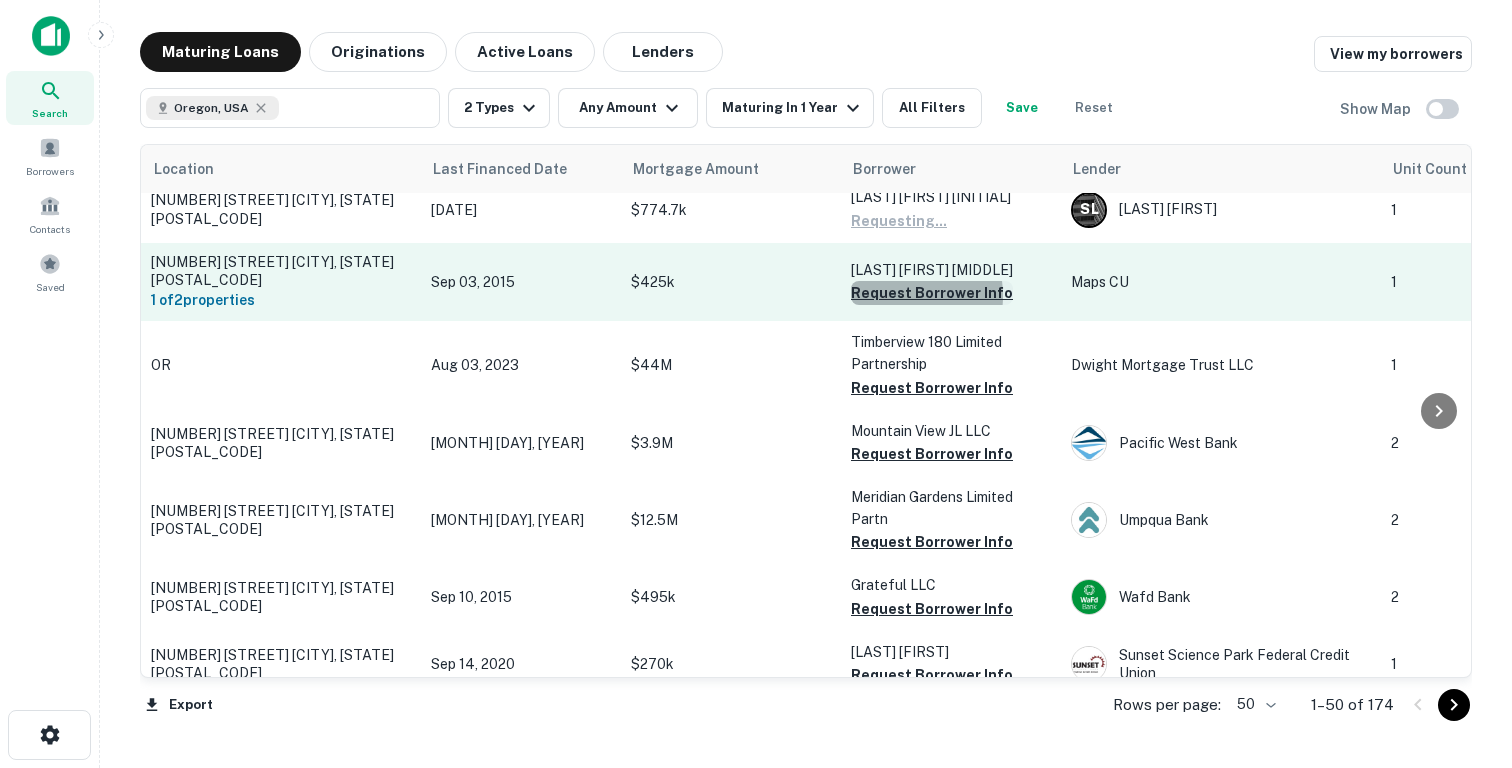click on "Request Borrower Info" at bounding box center [932, 293] 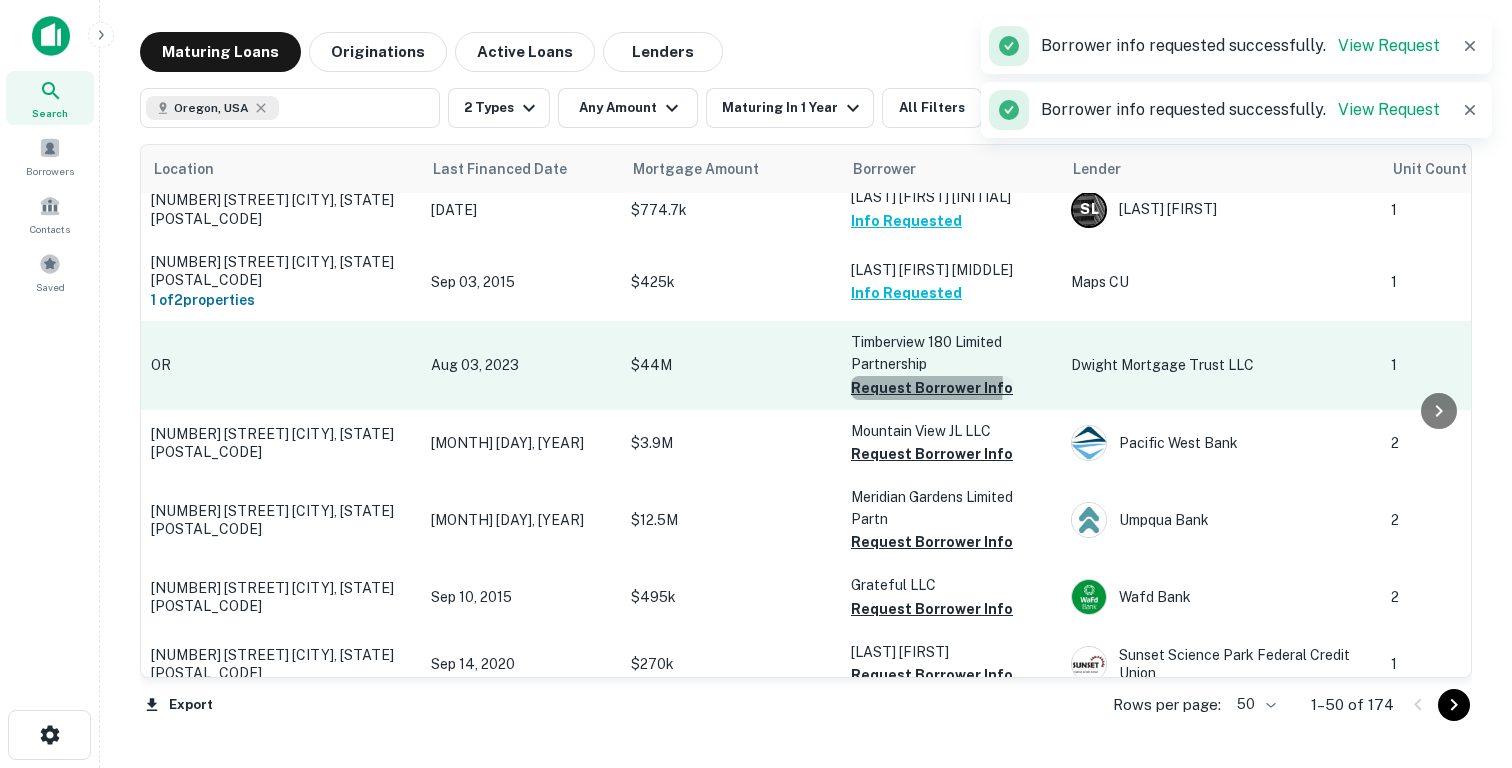 click on "Request Borrower Info" at bounding box center [932, 388] 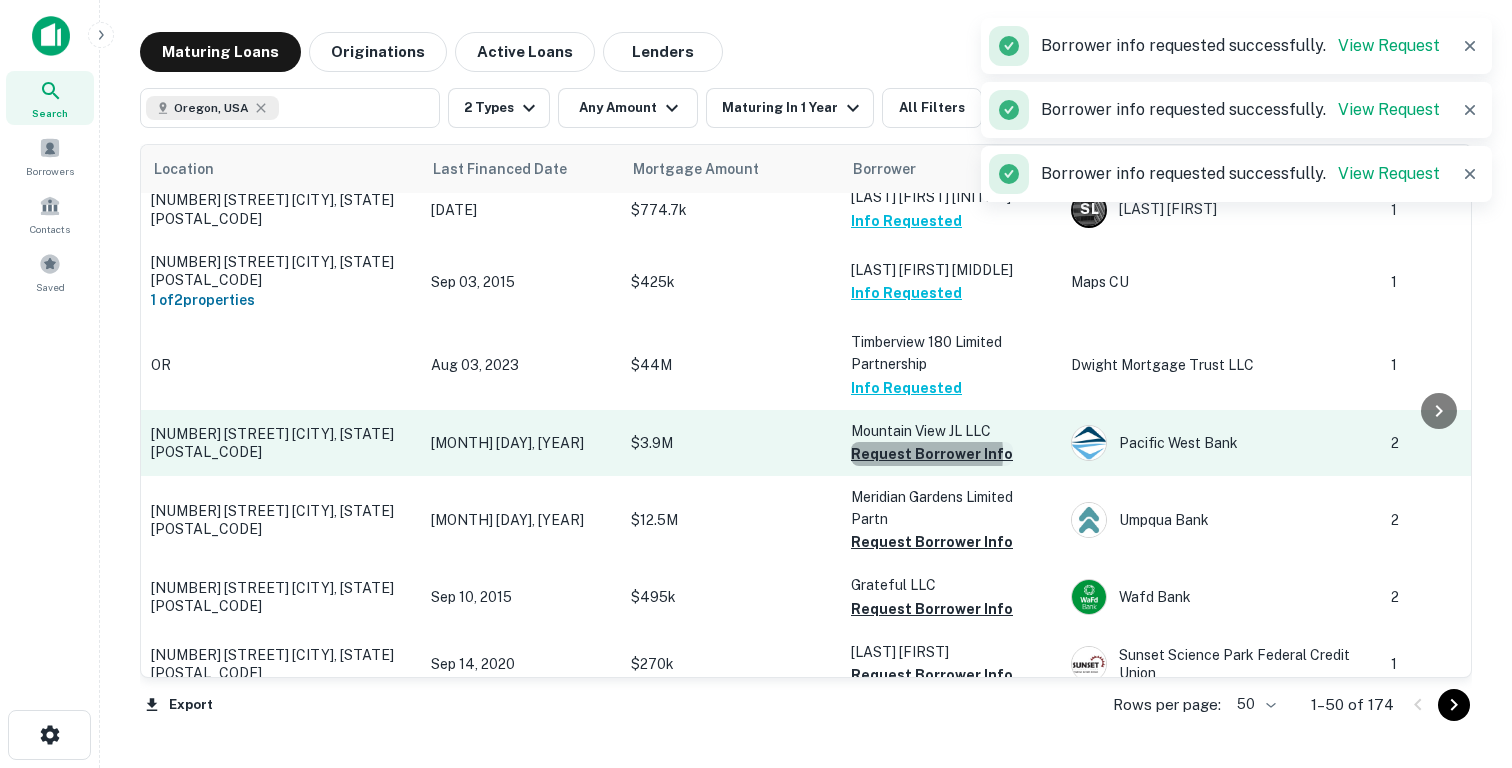 click on "Request Borrower Info" at bounding box center [932, 454] 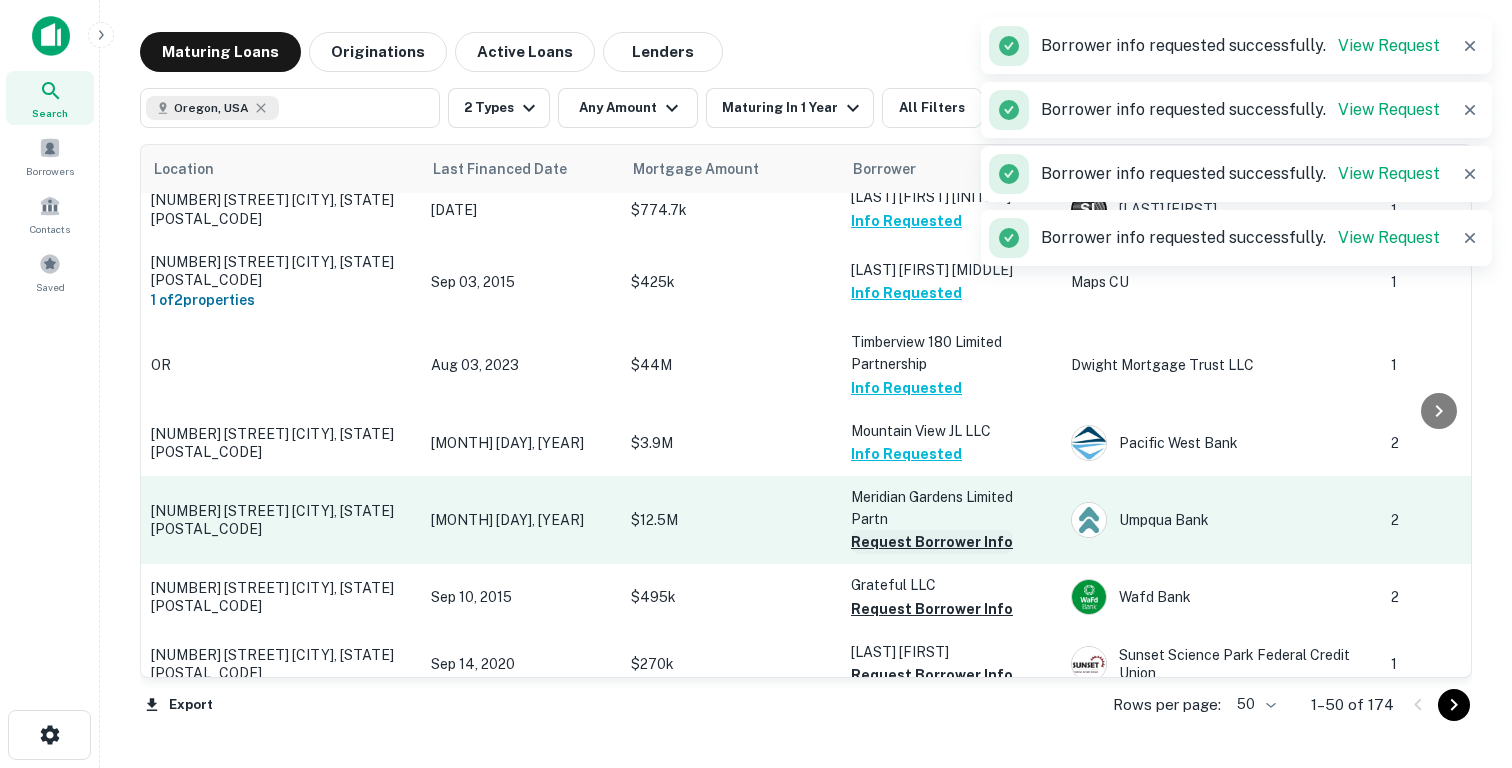 click on "Request Borrower Info" at bounding box center (932, 542) 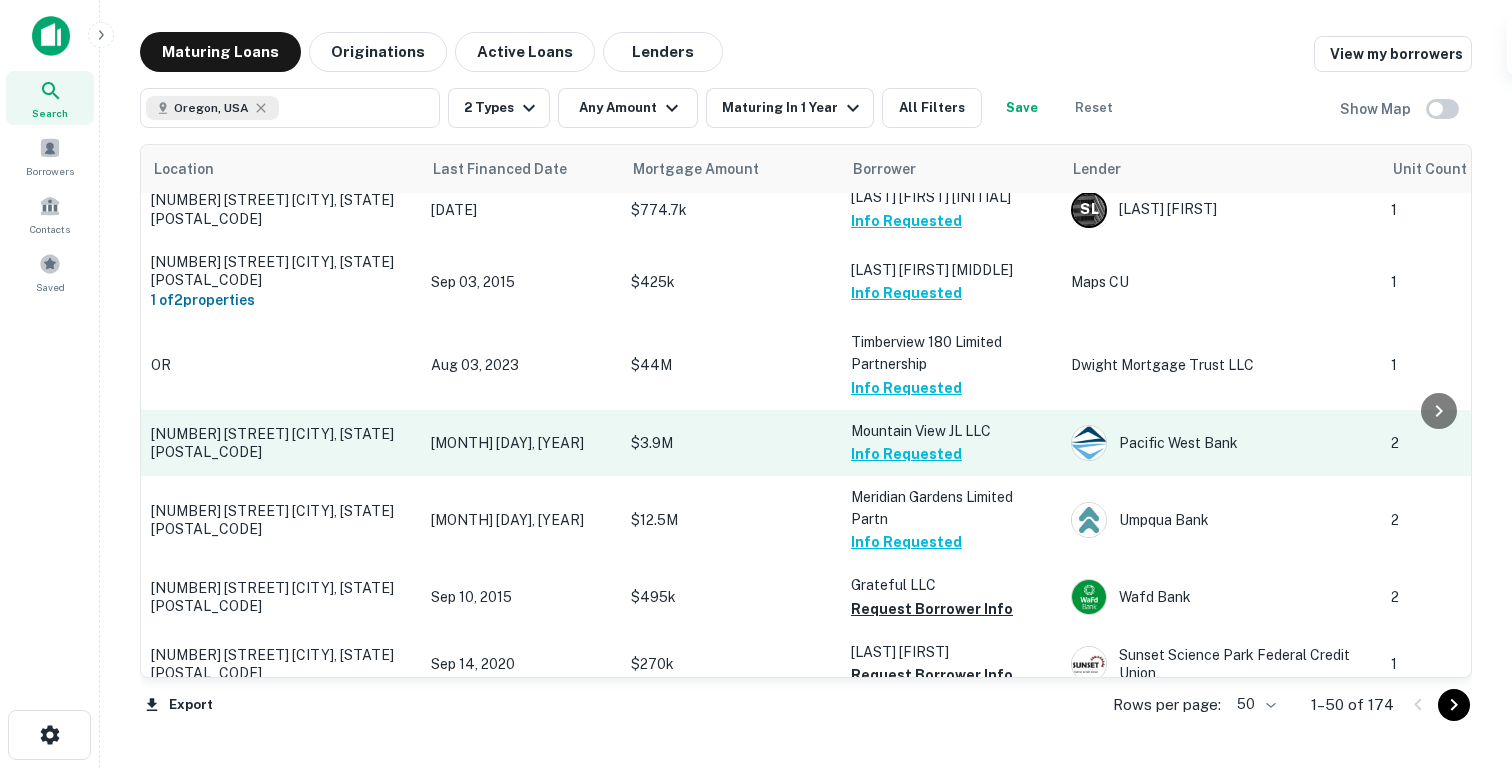 click on "$3.9M" at bounding box center (731, 443) 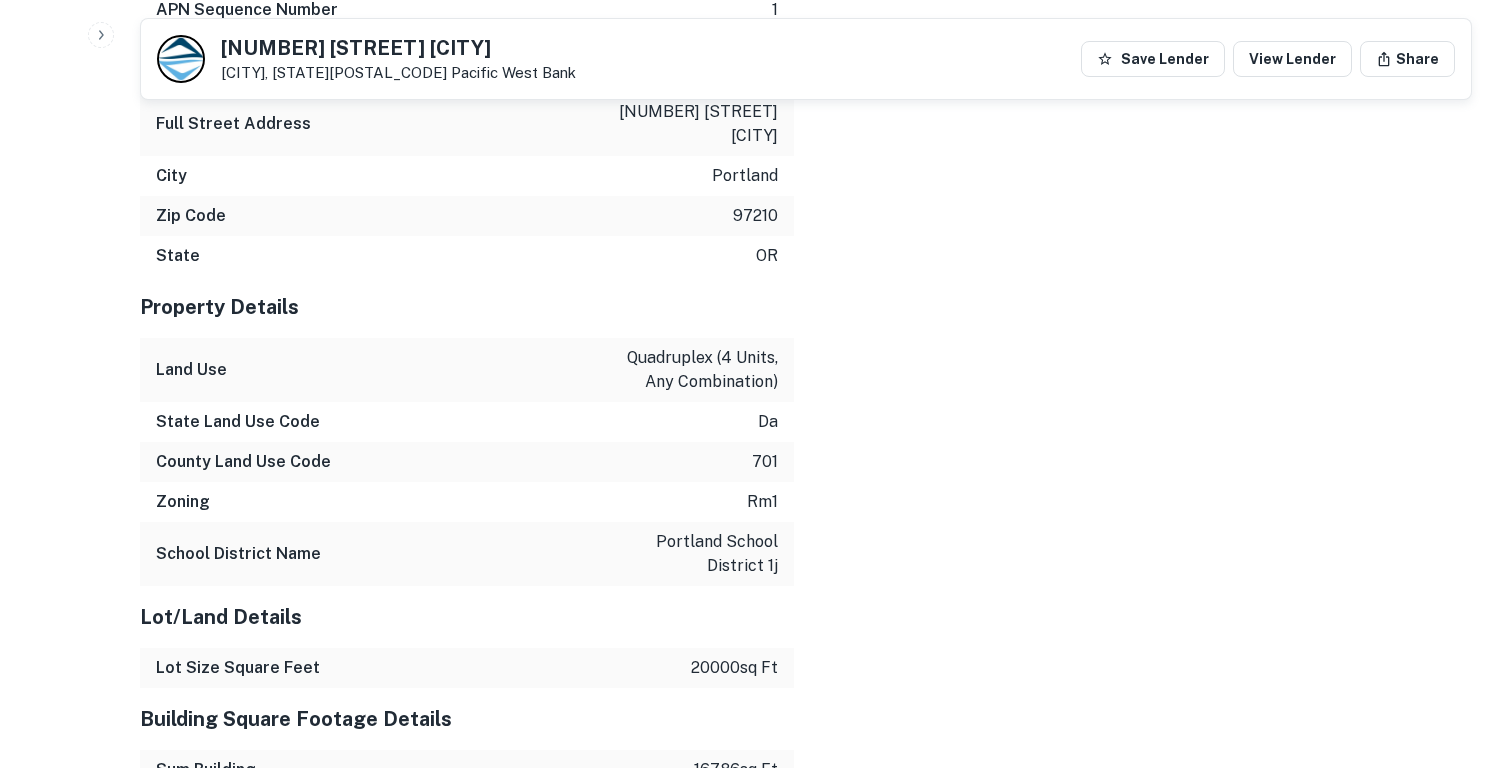 scroll, scrollTop: 2797, scrollLeft: 0, axis: vertical 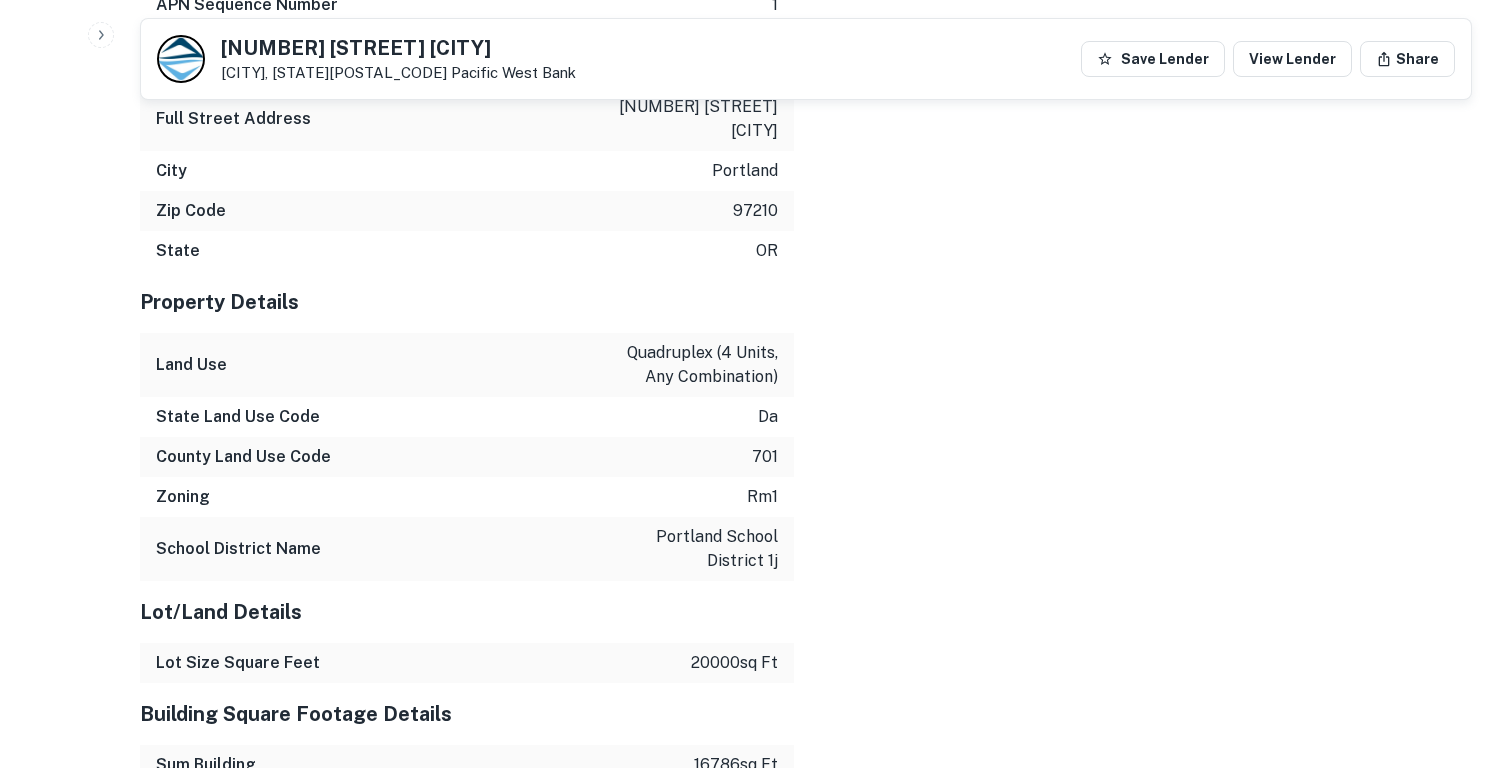 click on "quadruplex (4 units, any combination)" at bounding box center (688, 365) 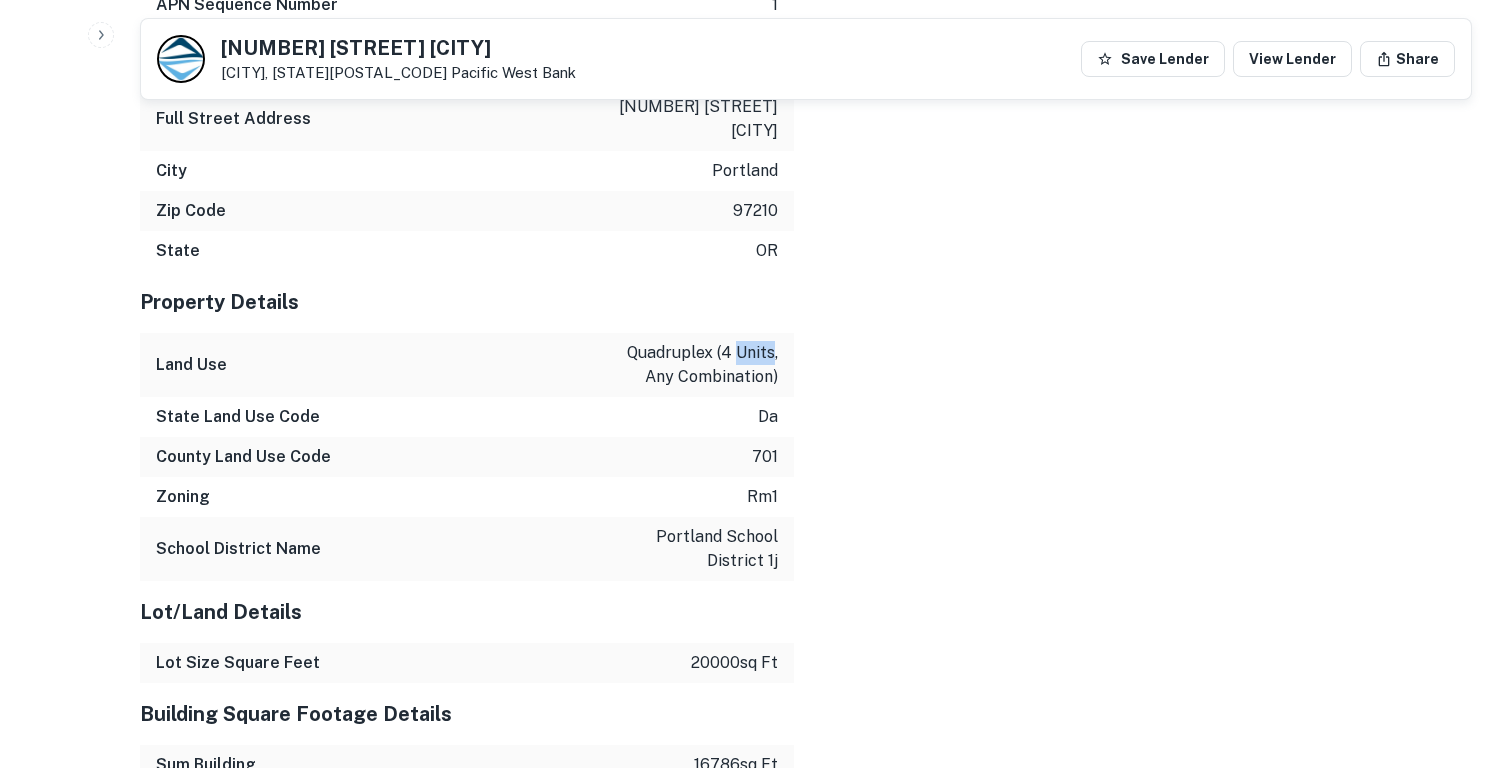 click on "quadruplex (4 units, any combination)" at bounding box center [688, 365] 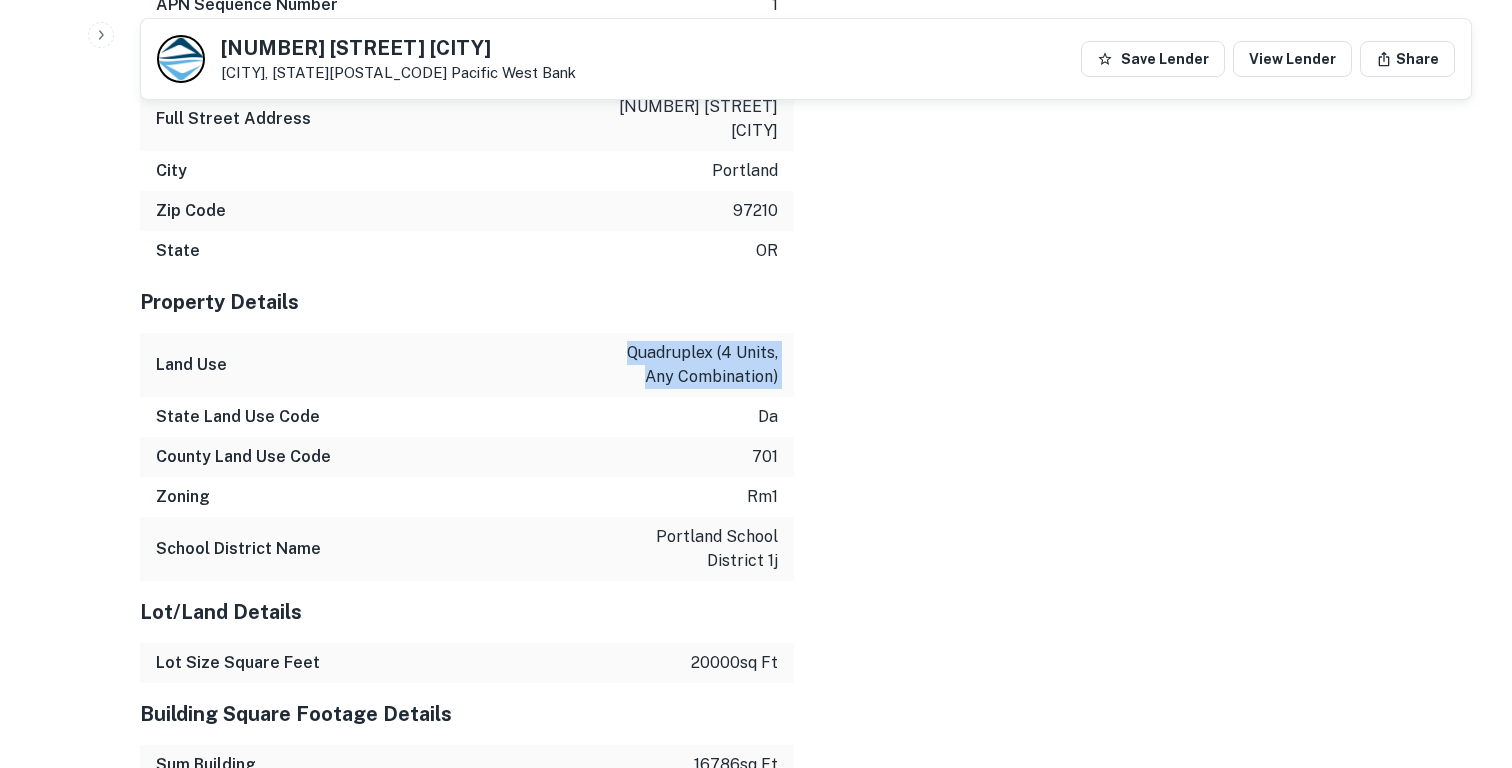click on "quadruplex (4 units, any combination)" at bounding box center (688, 365) 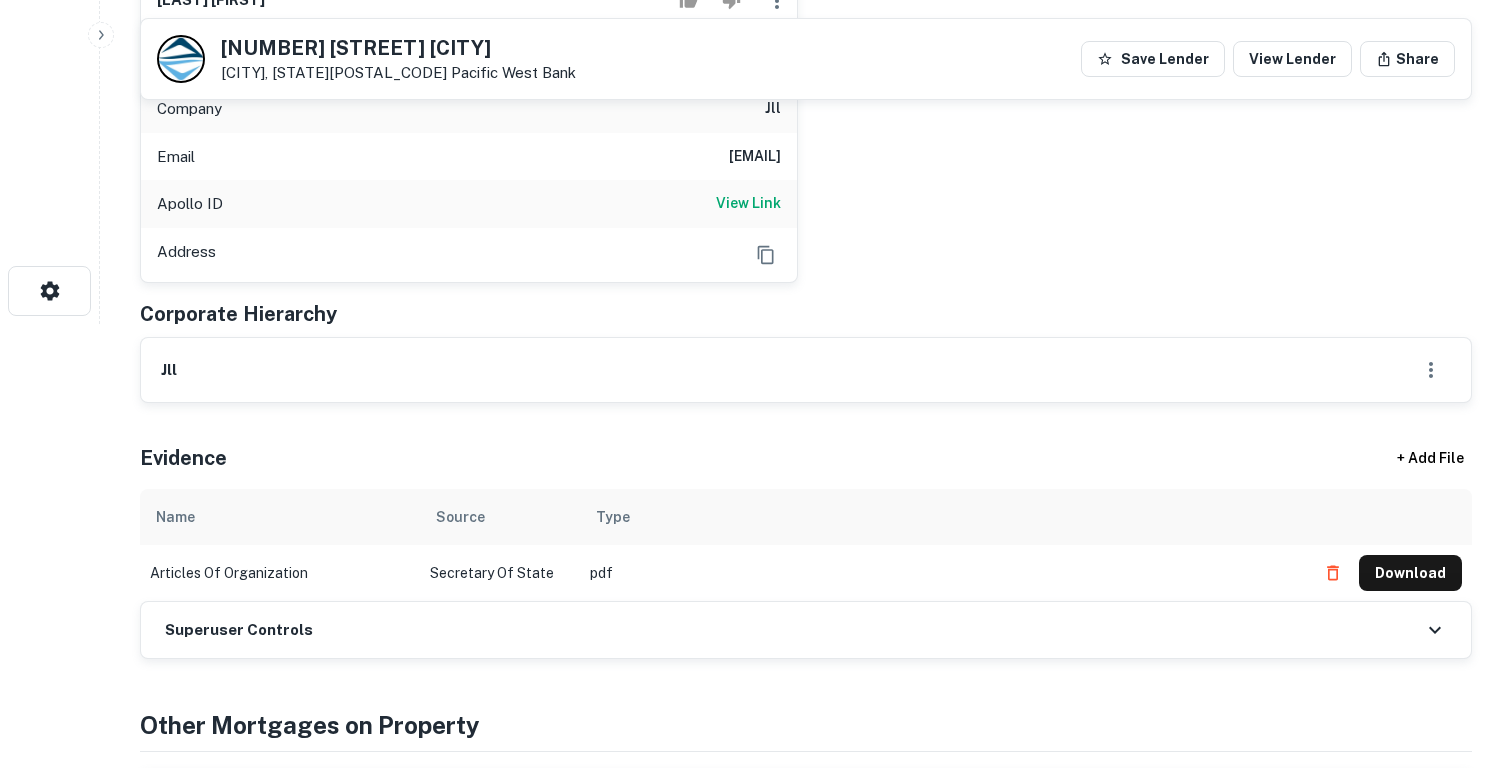 scroll, scrollTop: 0, scrollLeft: 0, axis: both 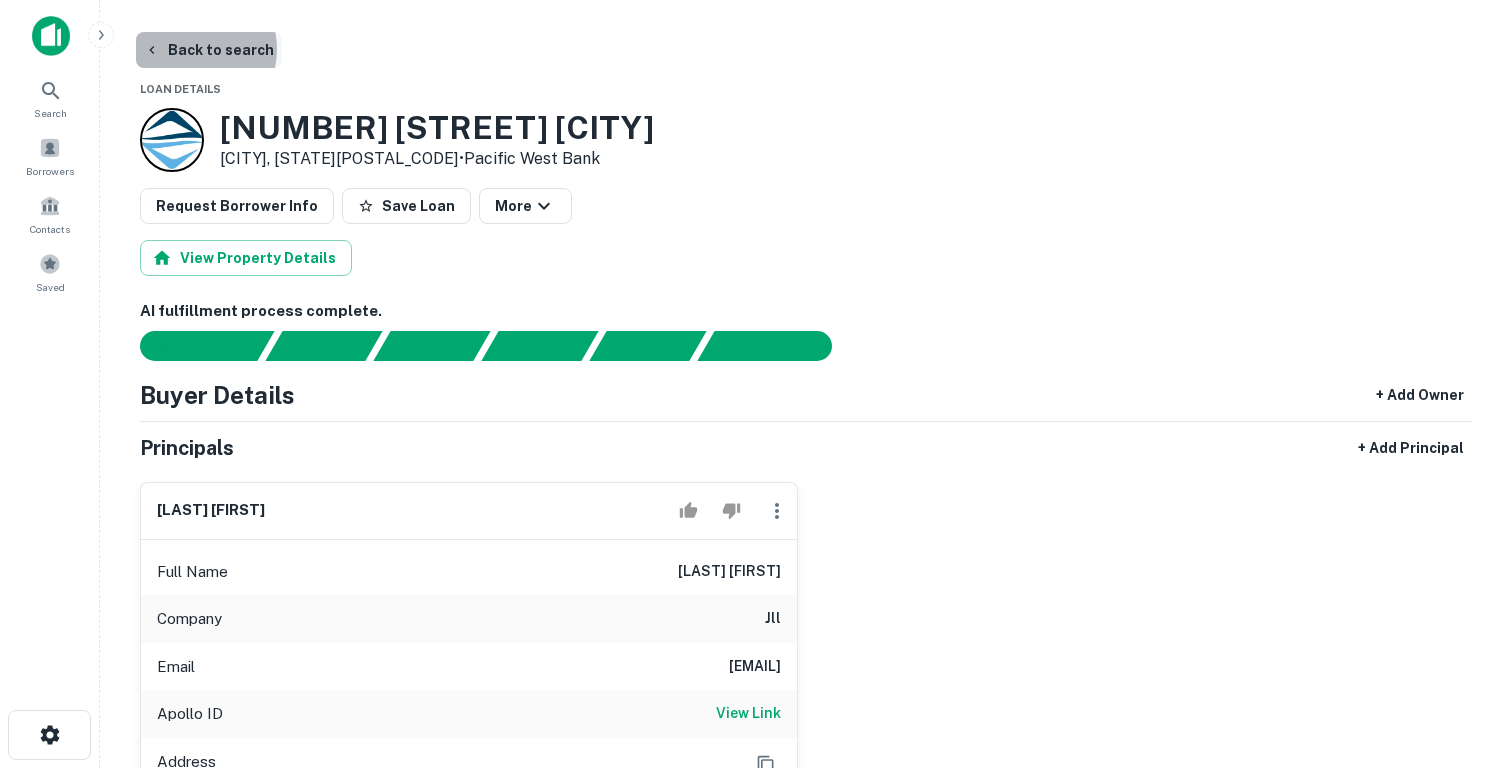 click on "Back to search" at bounding box center (209, 50) 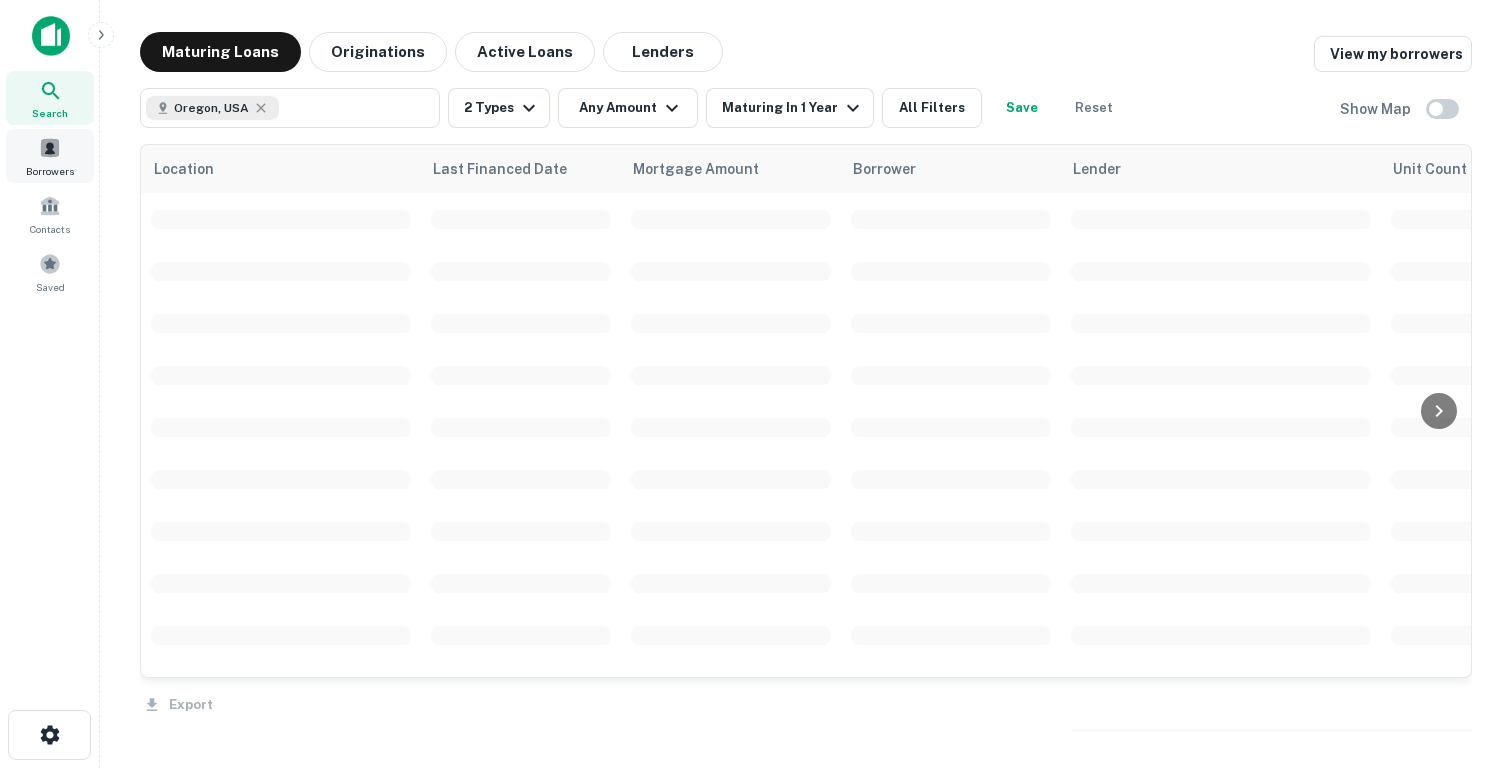 click on "Borrowers" at bounding box center [50, 171] 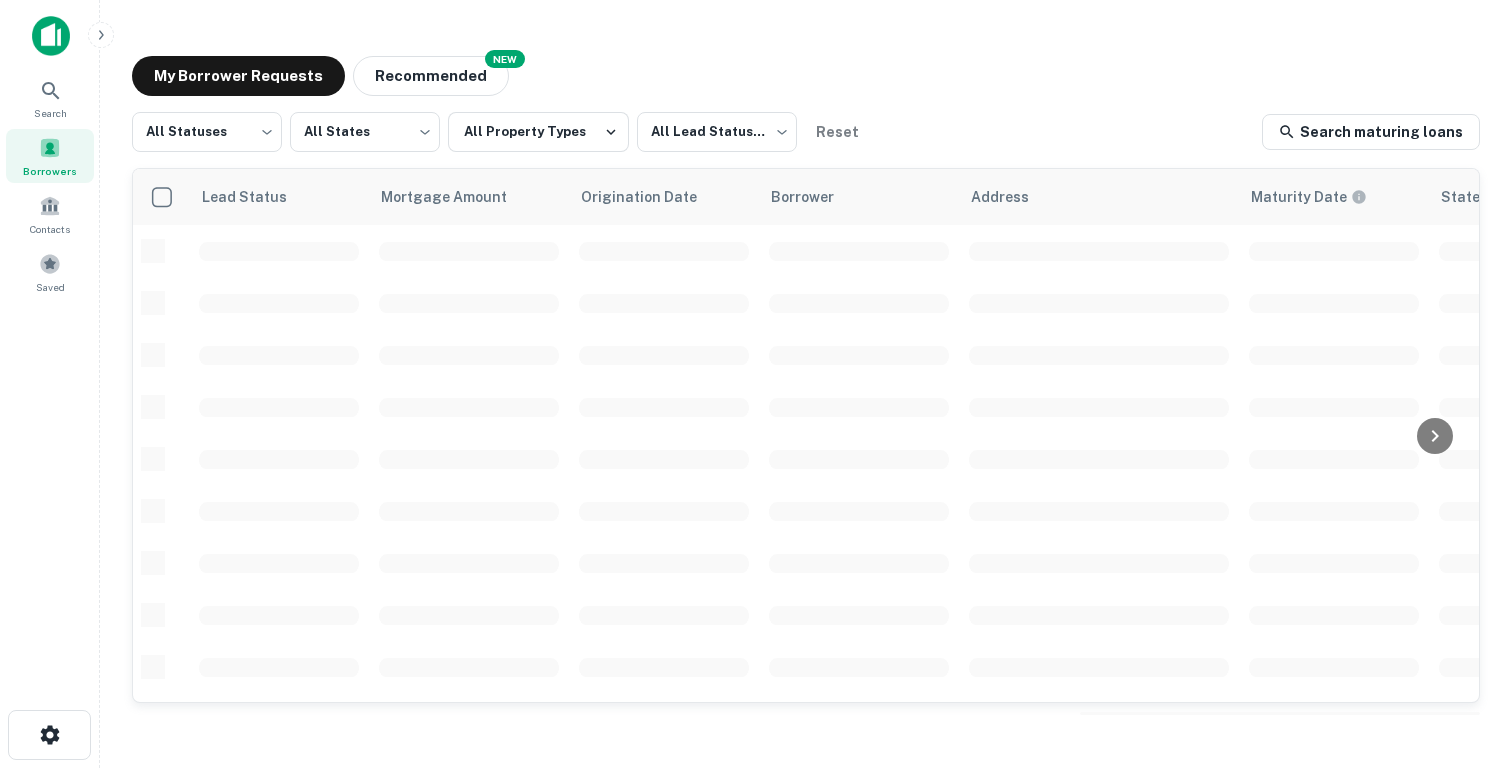 scroll, scrollTop: 0, scrollLeft: 0, axis: both 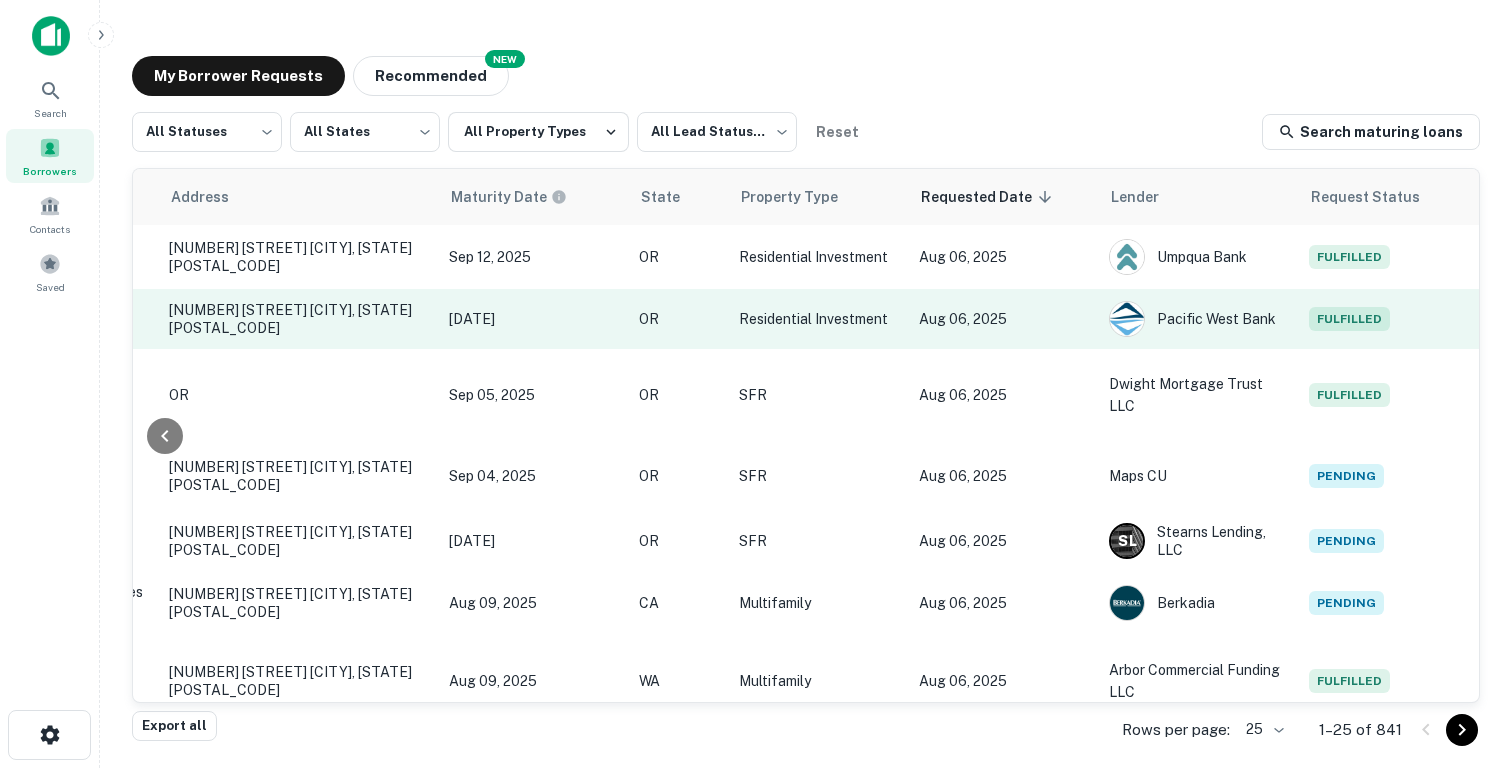 click on "OR" at bounding box center (679, 319) 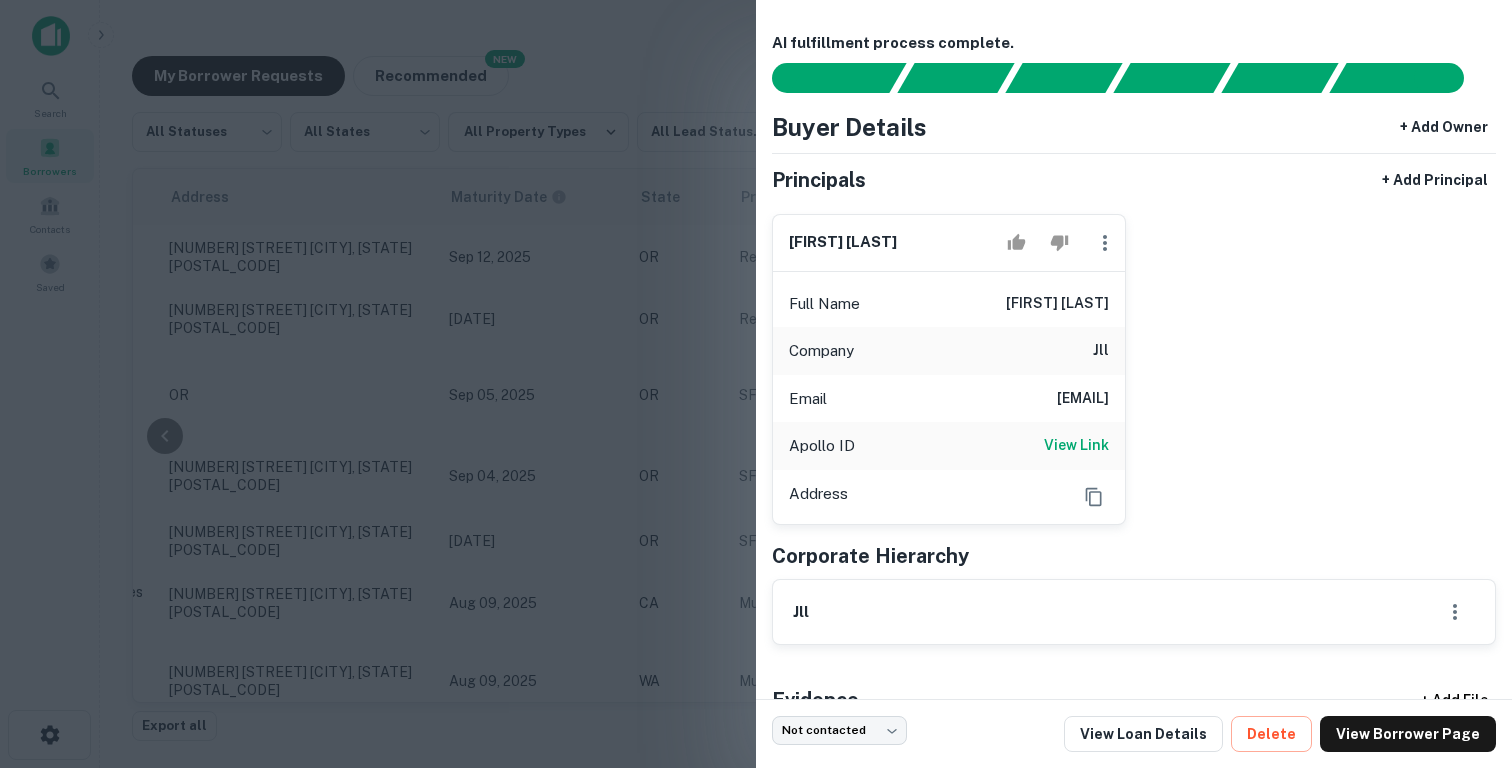 click at bounding box center (756, 384) 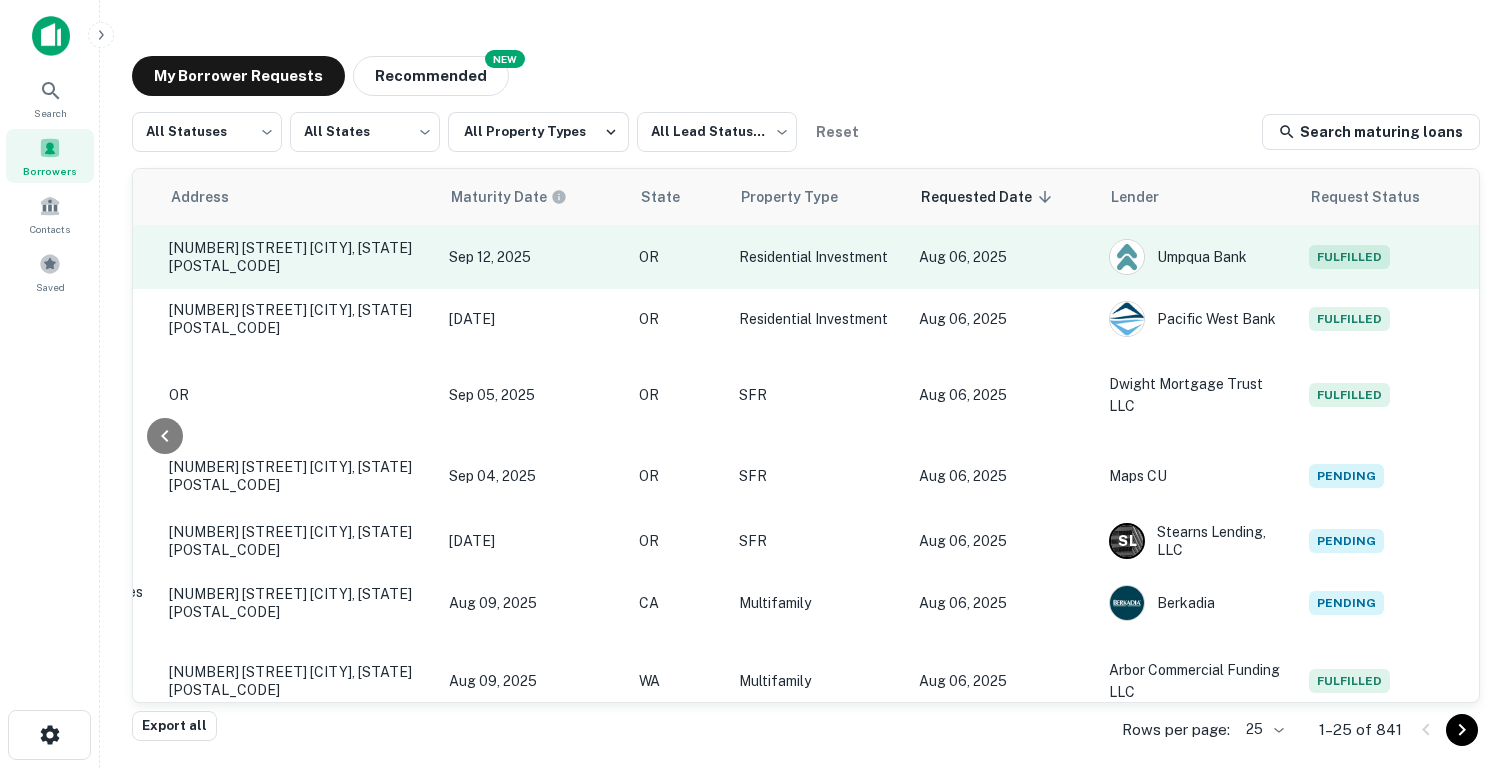 click on "Residential Investment" at bounding box center [819, 257] 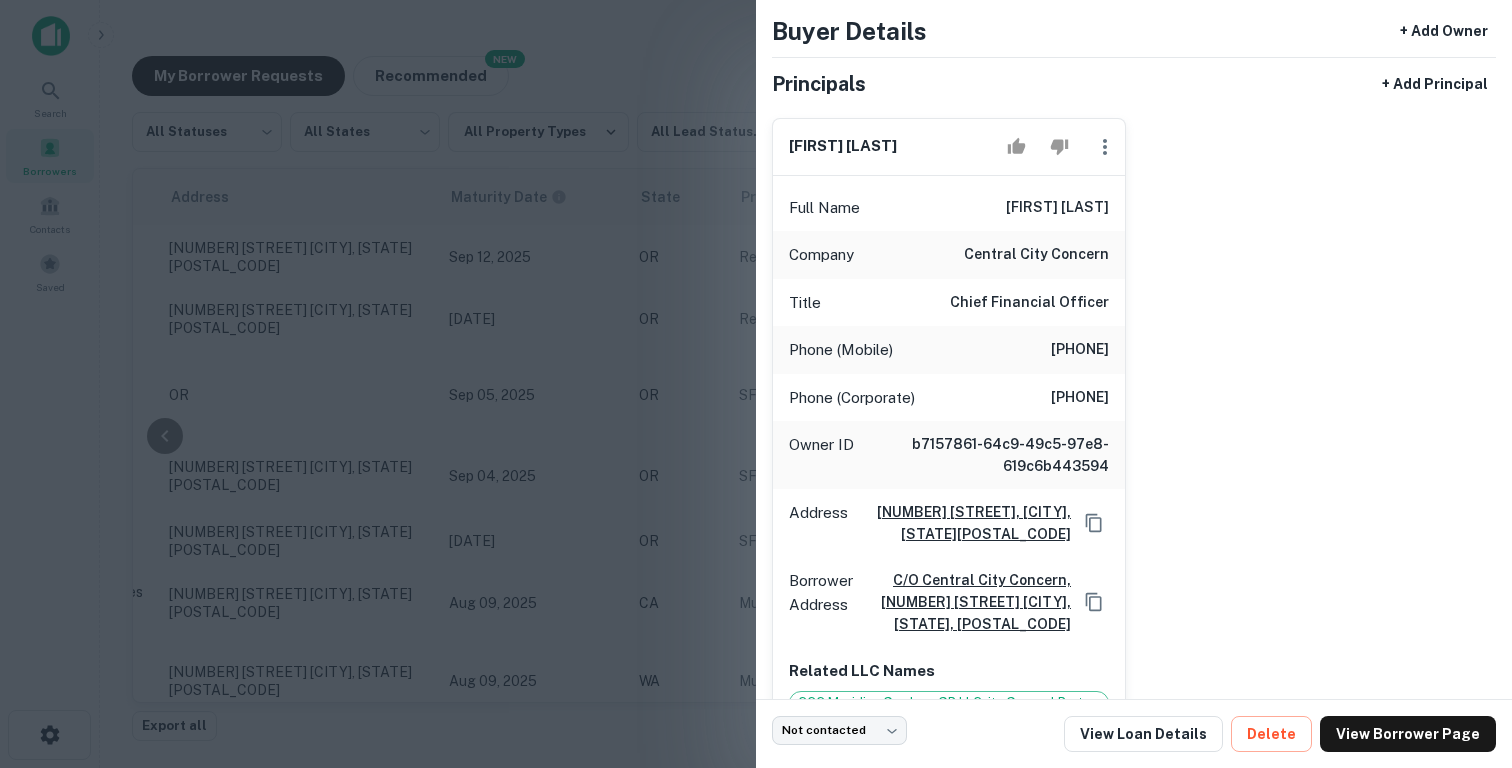 scroll, scrollTop: 120, scrollLeft: 0, axis: vertical 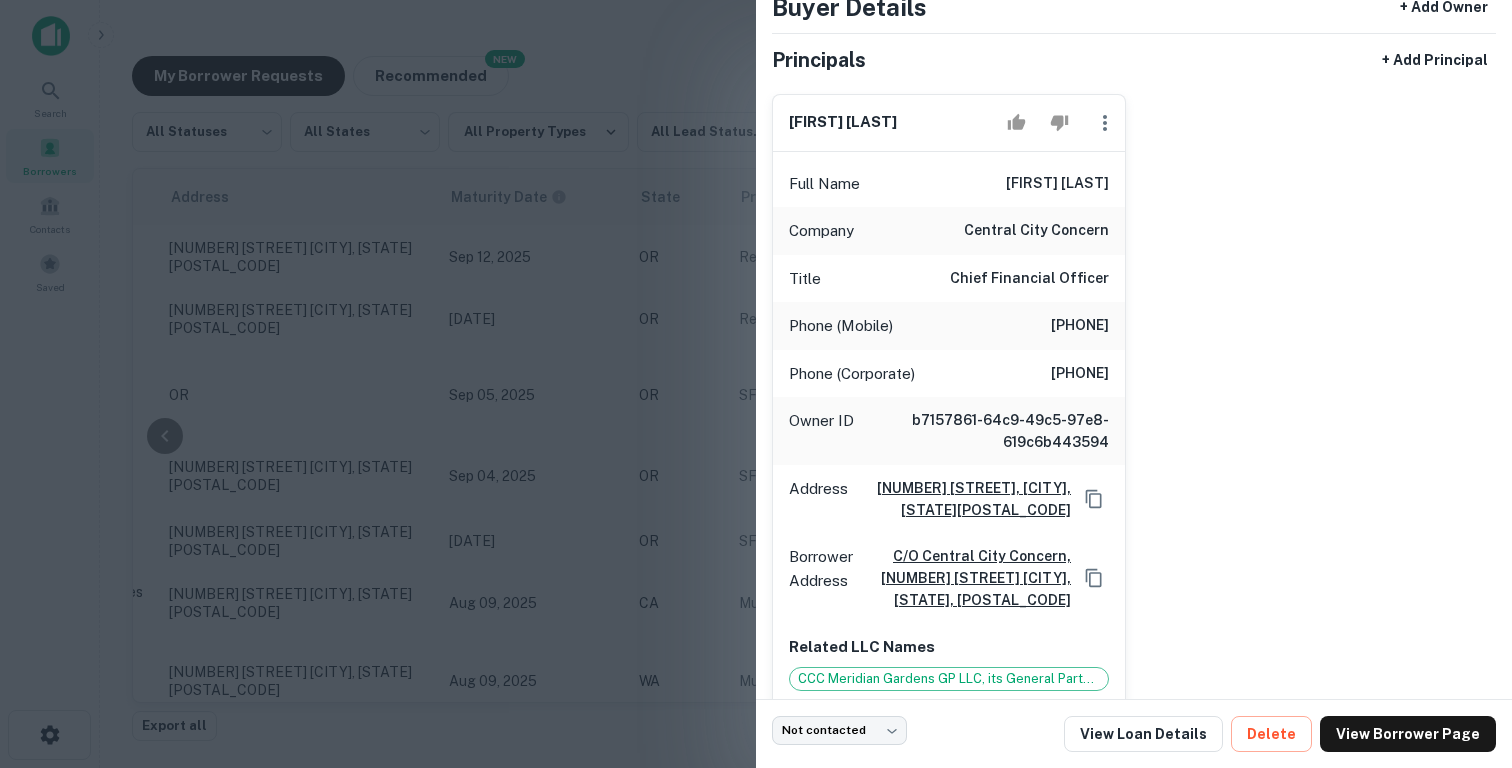 click at bounding box center [756, 384] 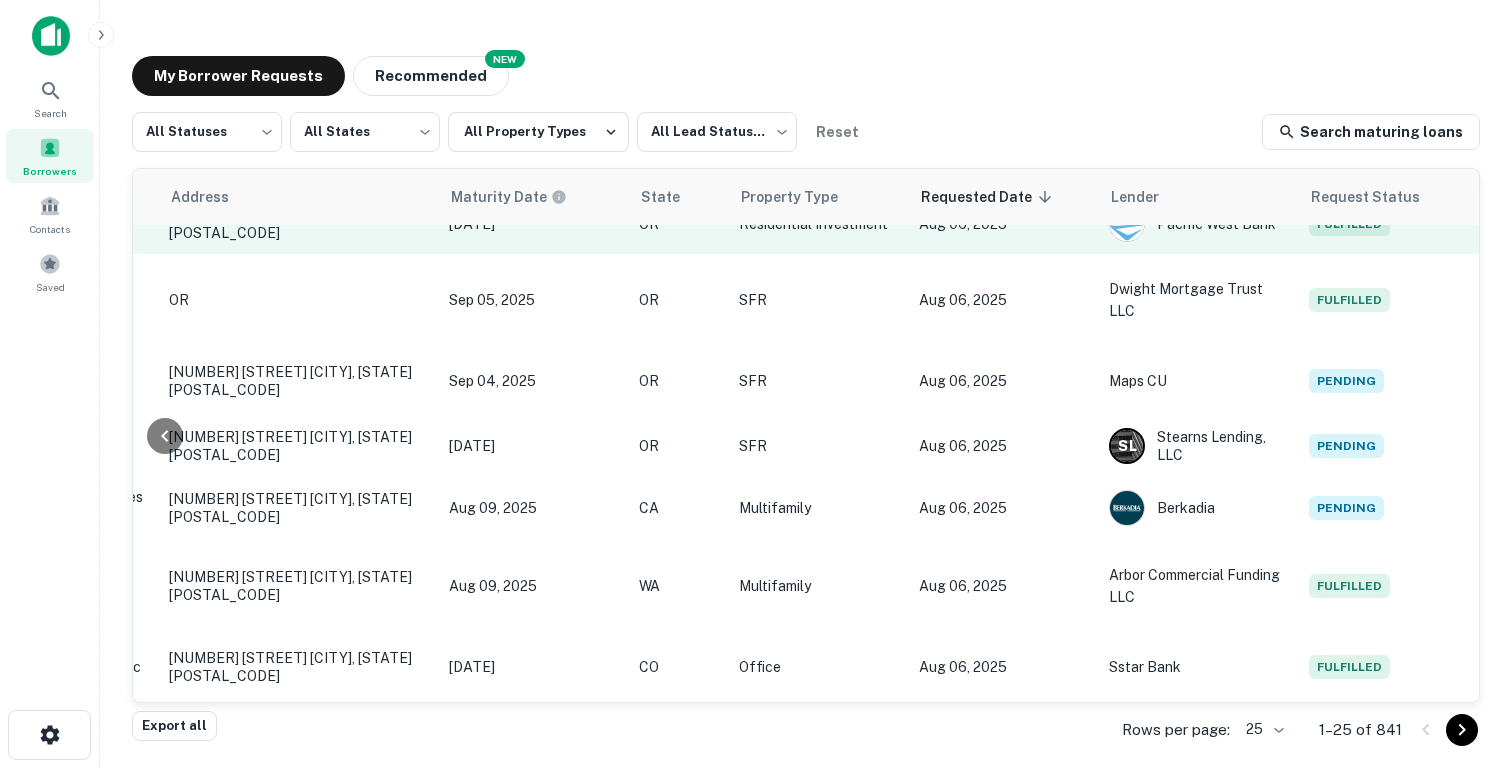 scroll, scrollTop: 520, scrollLeft: 802, axis: both 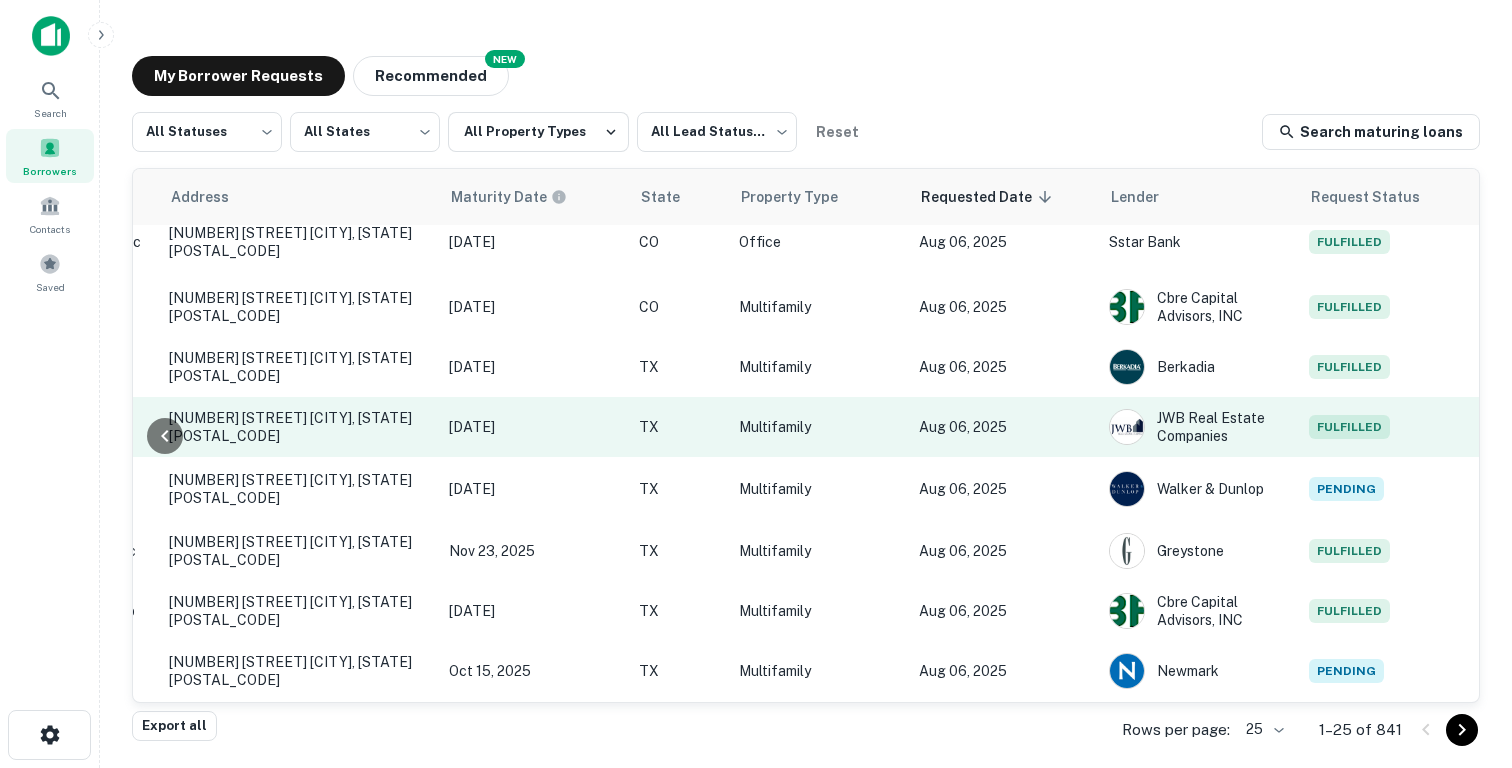 click on "Aug 06, 2025" at bounding box center (1004, 427) 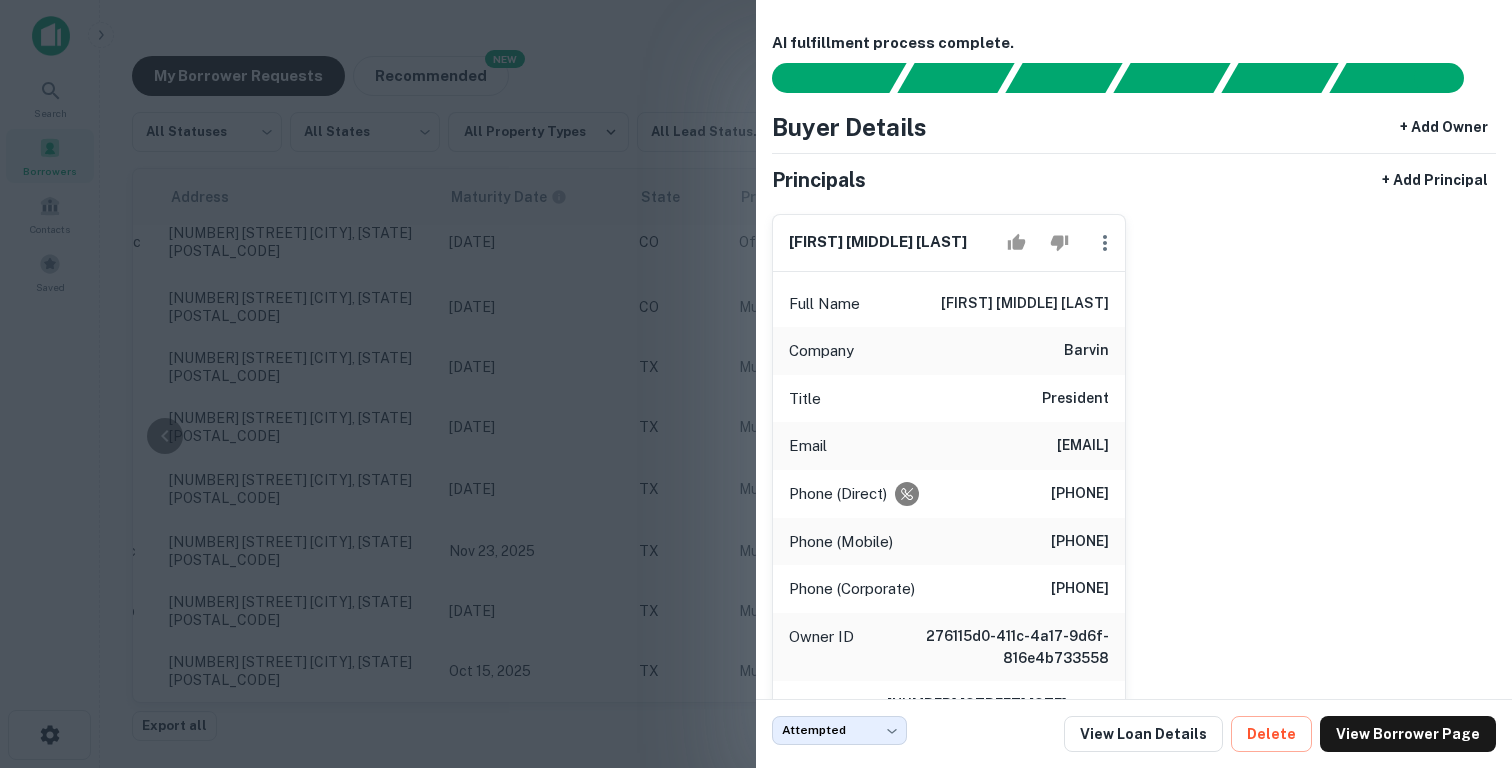 click at bounding box center [756, 384] 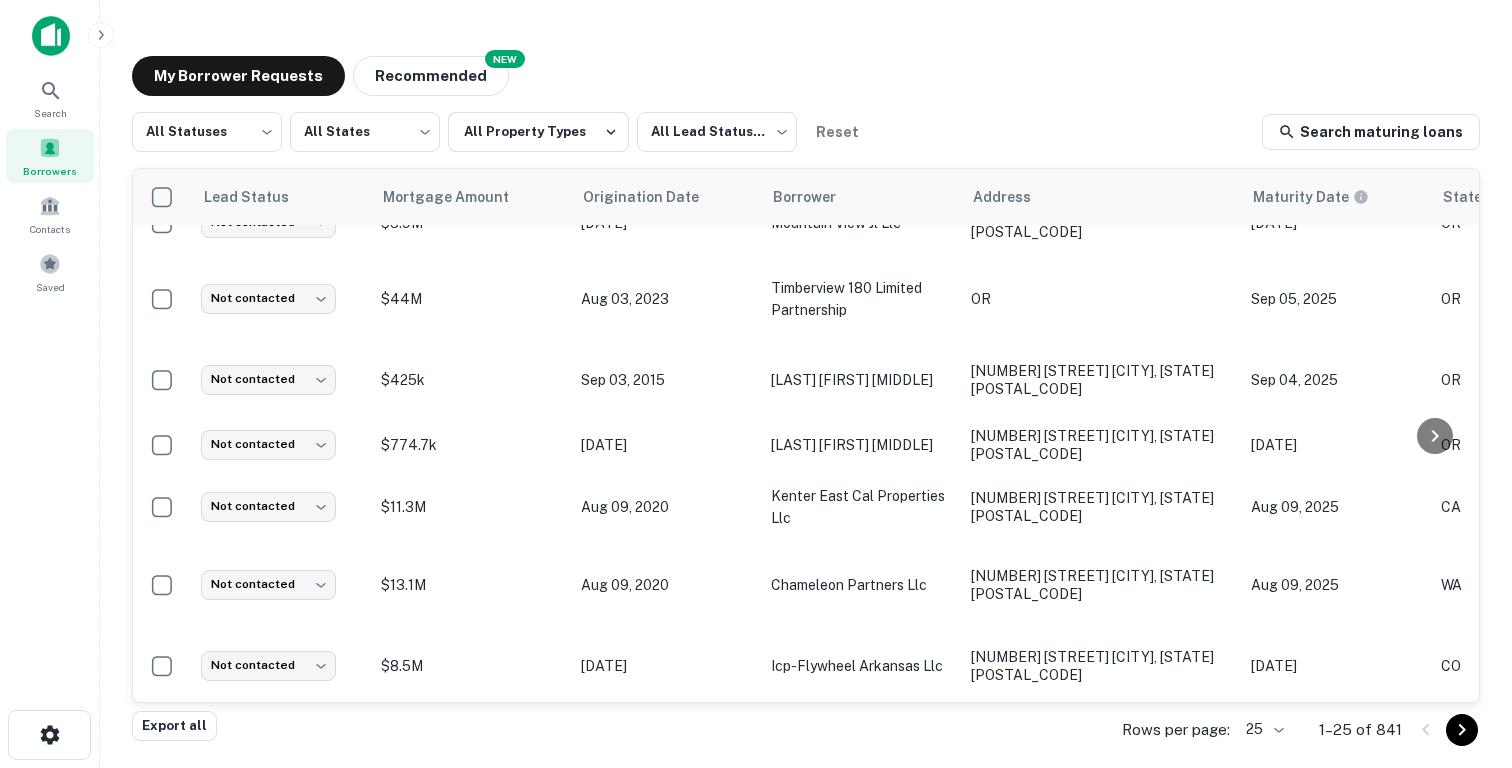 scroll, scrollTop: 0, scrollLeft: 0, axis: both 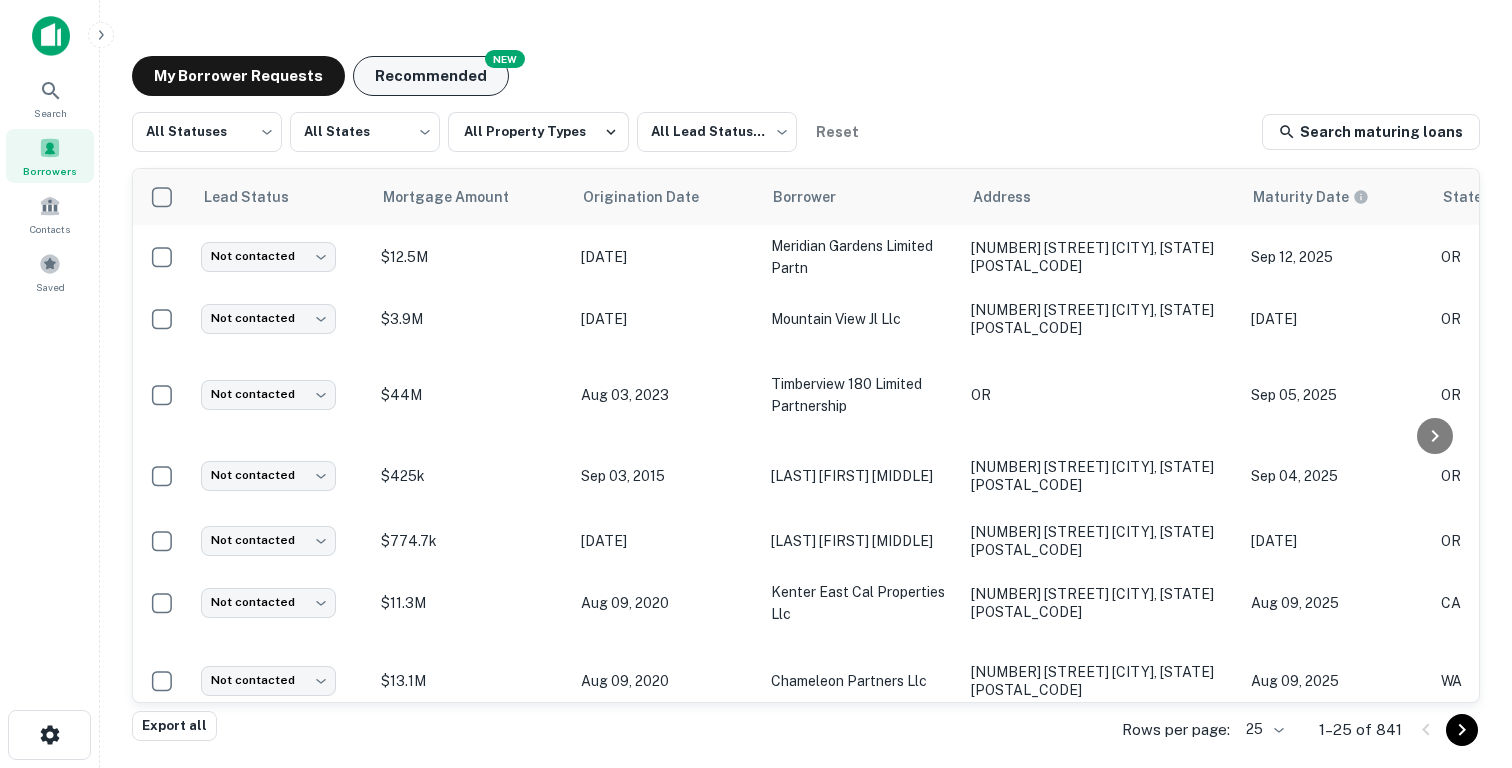 click on "Recommended" at bounding box center (431, 76) 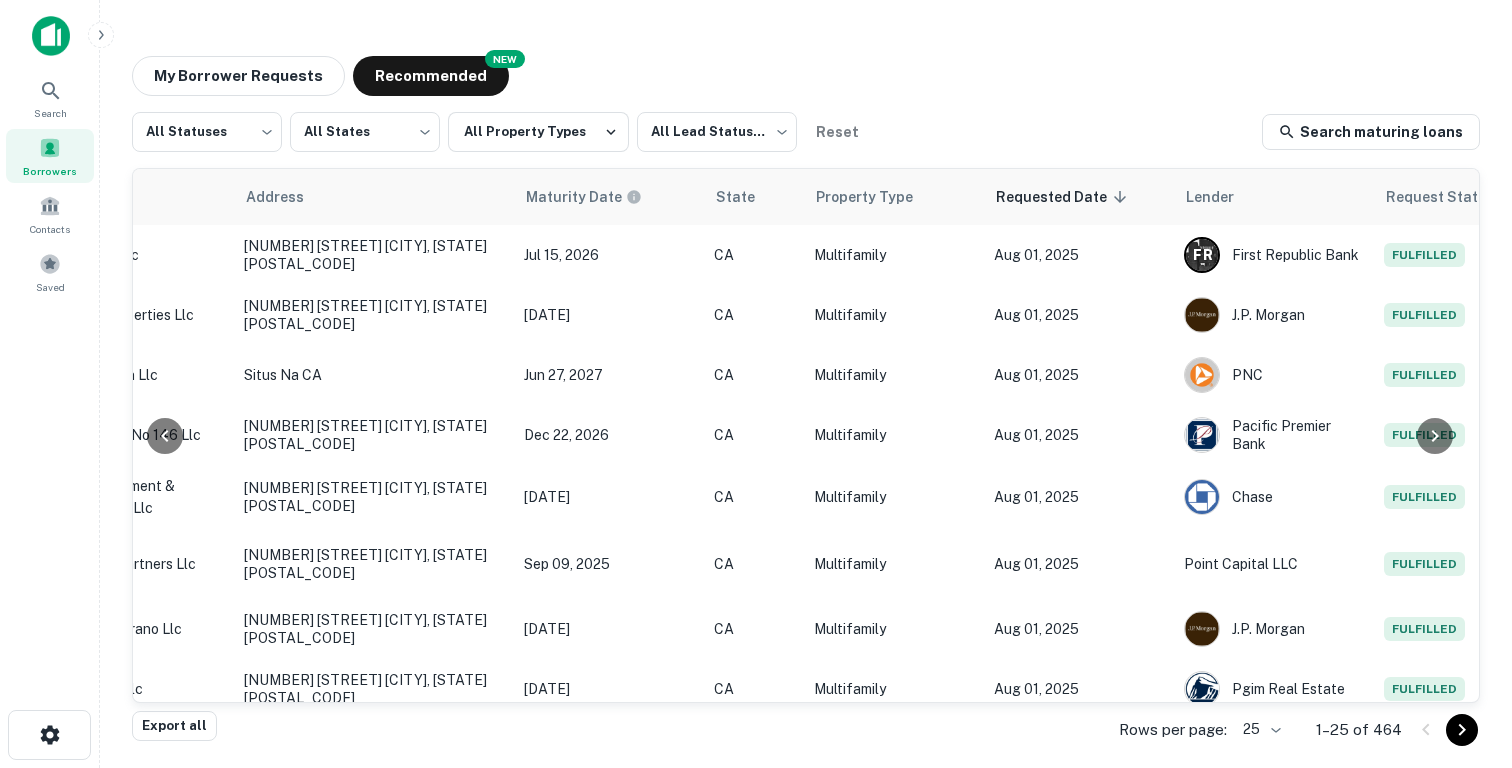 scroll, scrollTop: 0, scrollLeft: 802, axis: horizontal 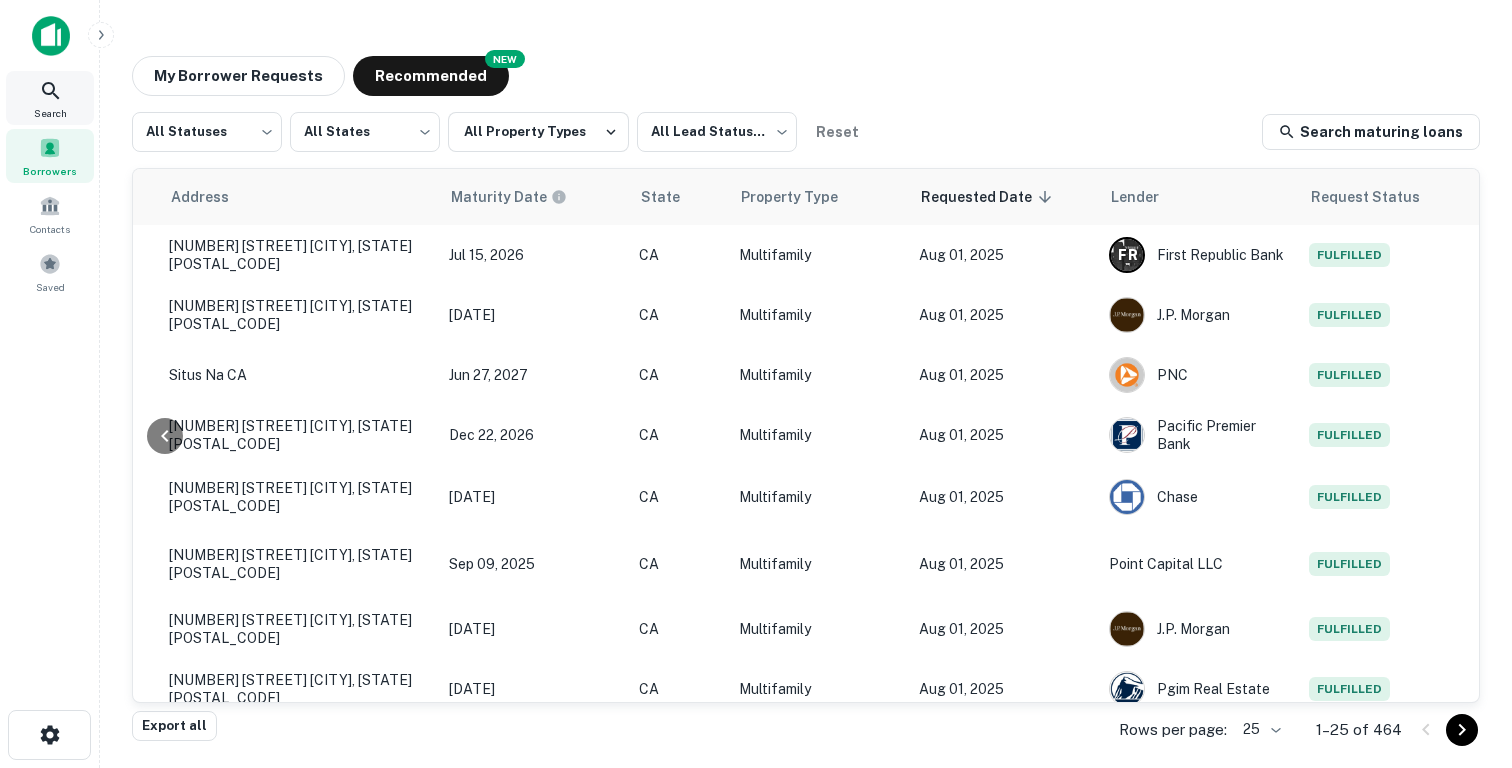 click 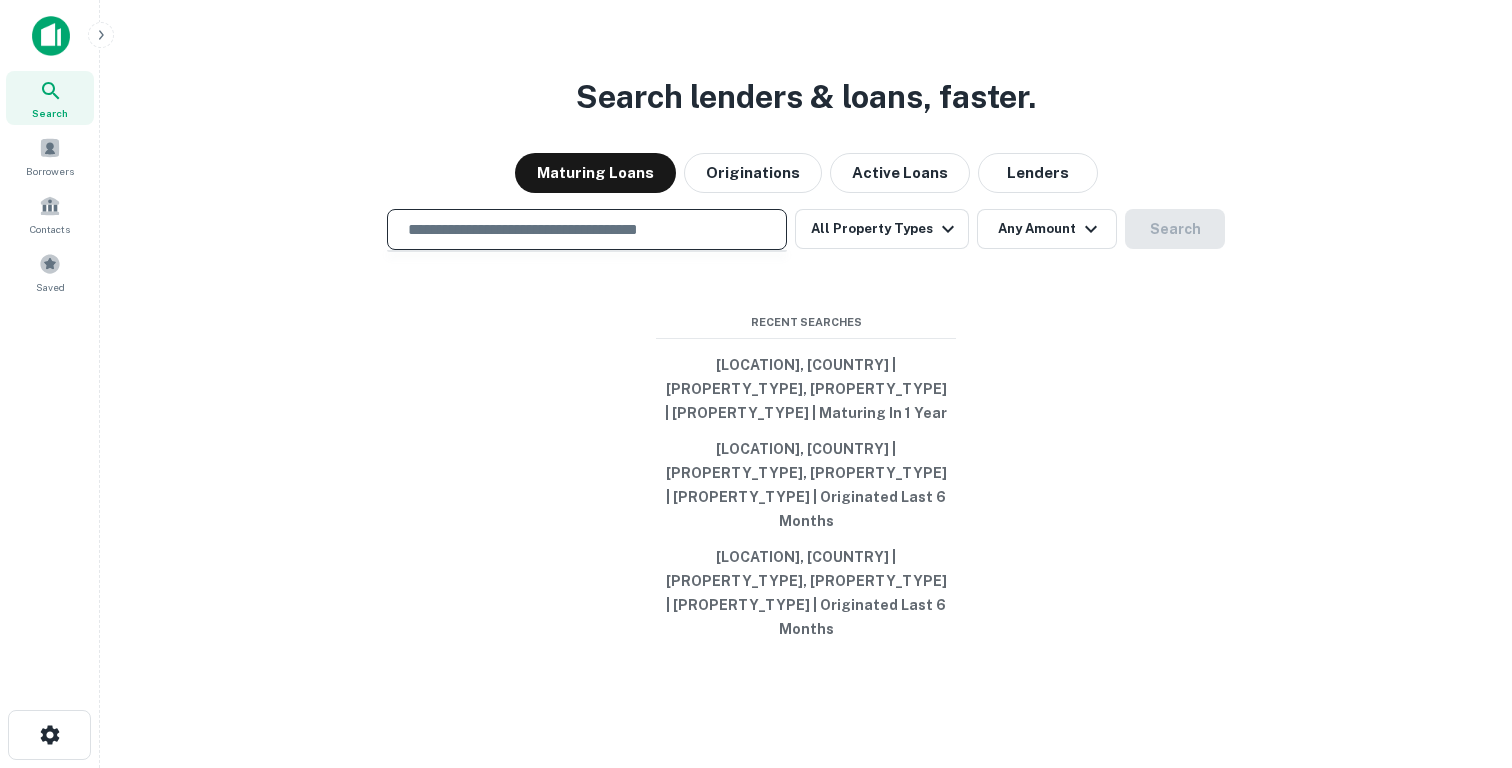 click at bounding box center (587, 229) 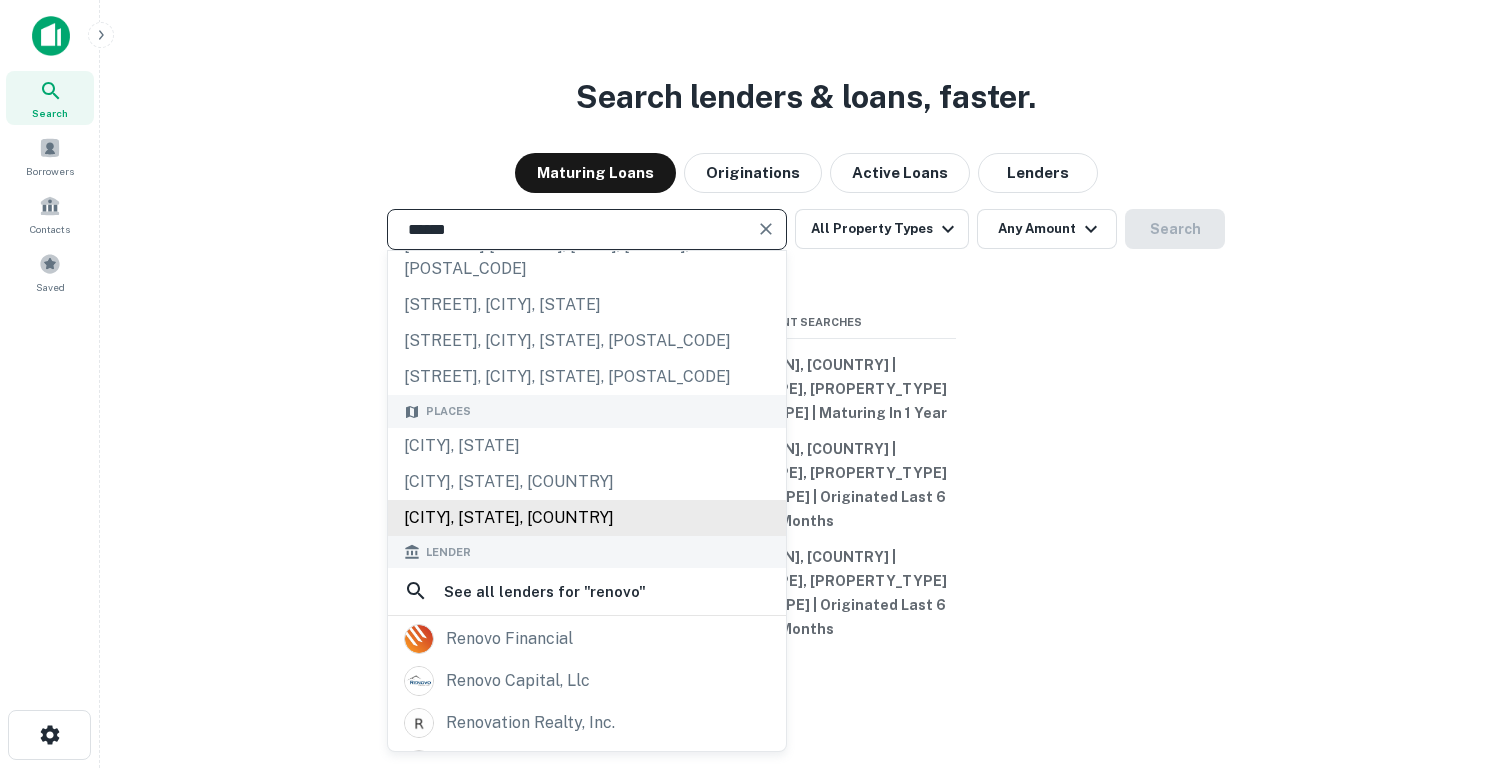 scroll, scrollTop: 187, scrollLeft: 0, axis: vertical 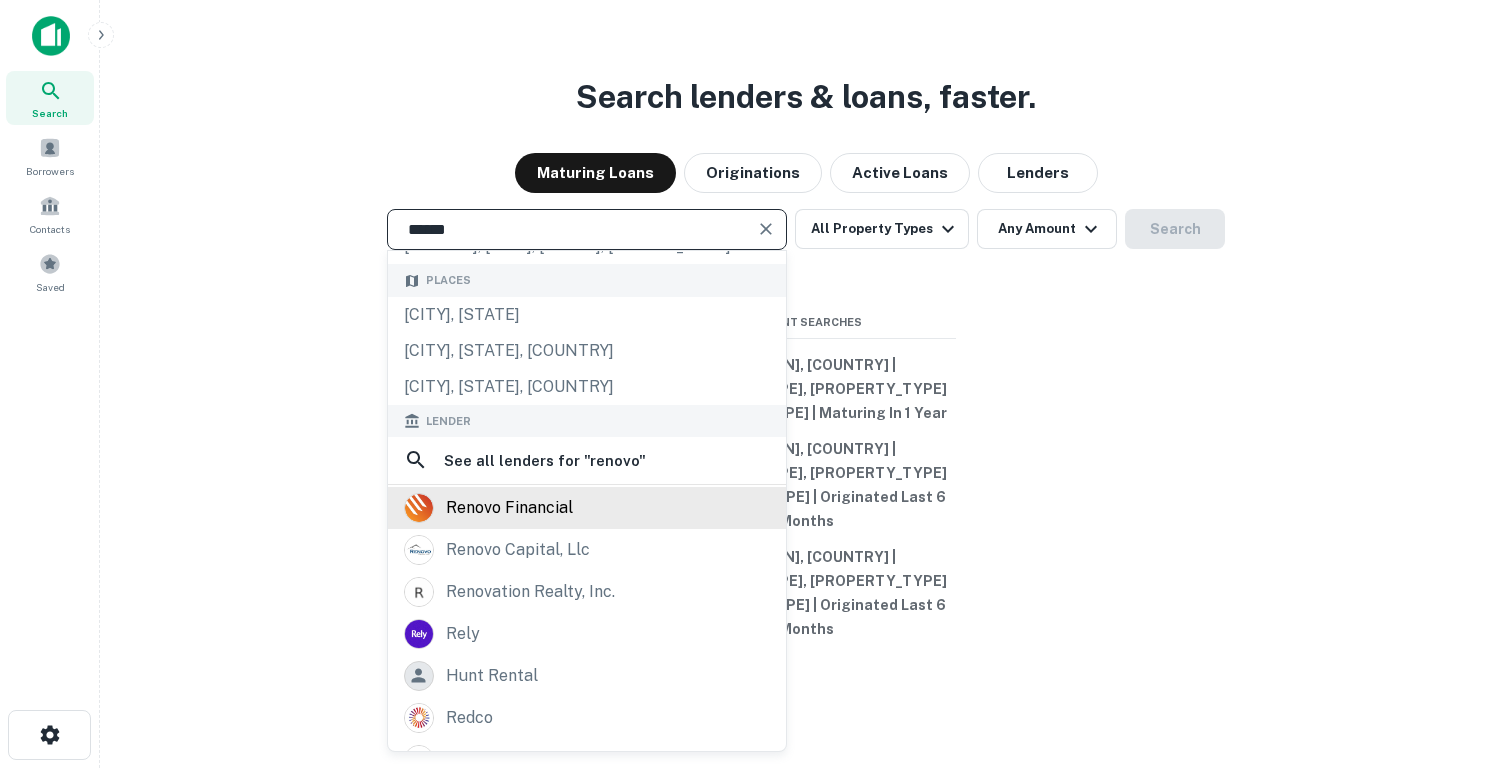 type on "******" 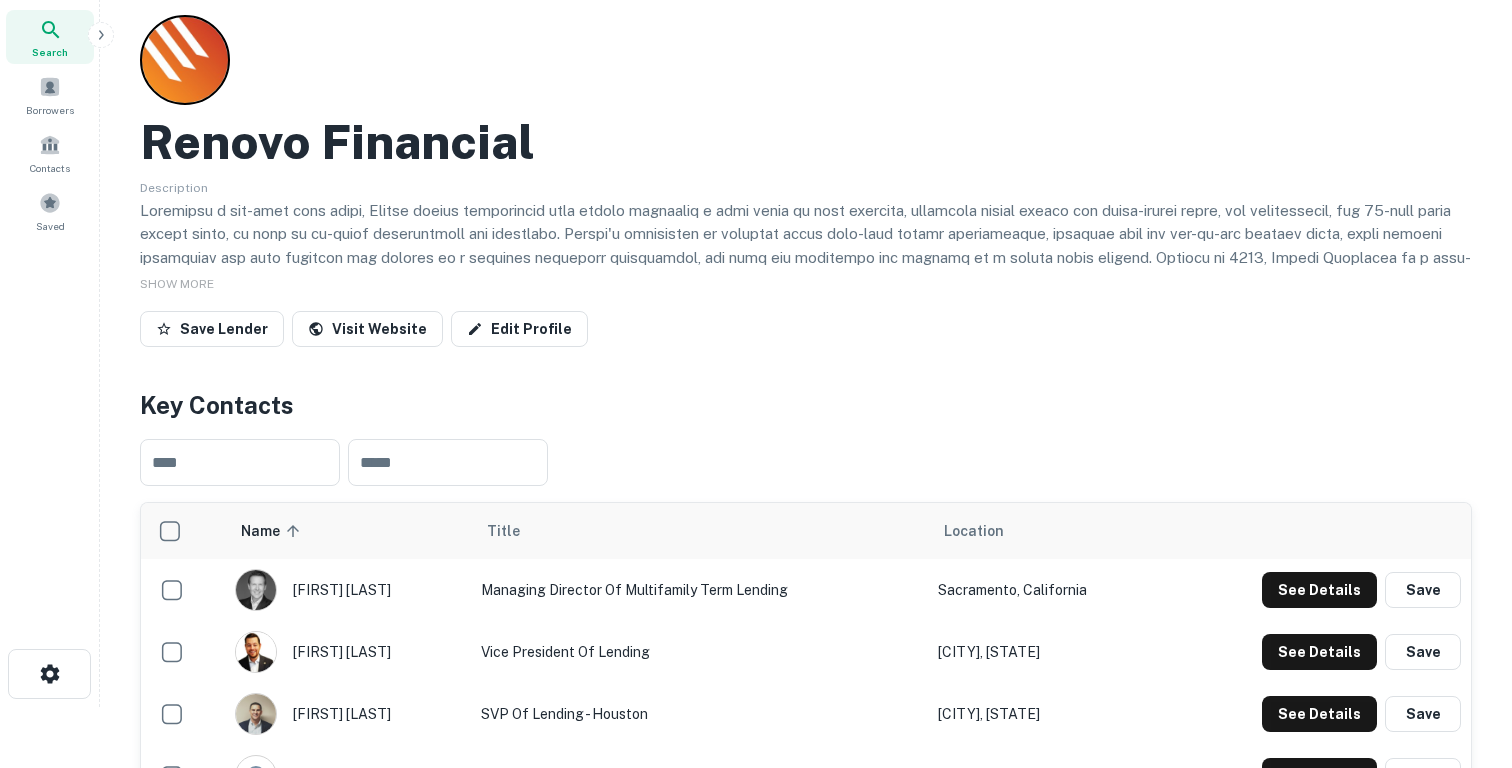 scroll, scrollTop: 0, scrollLeft: 0, axis: both 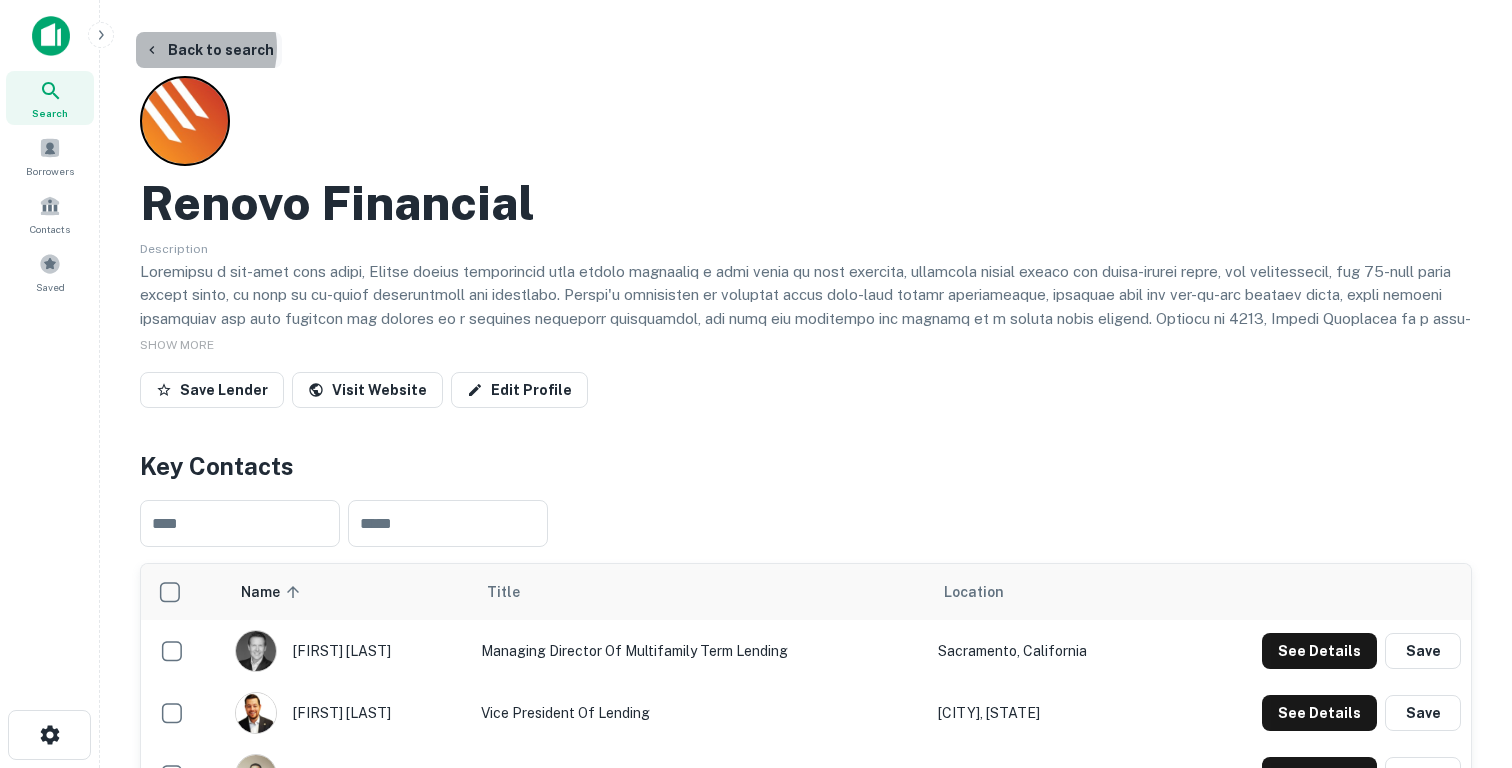 click on "Back to search" at bounding box center (209, 50) 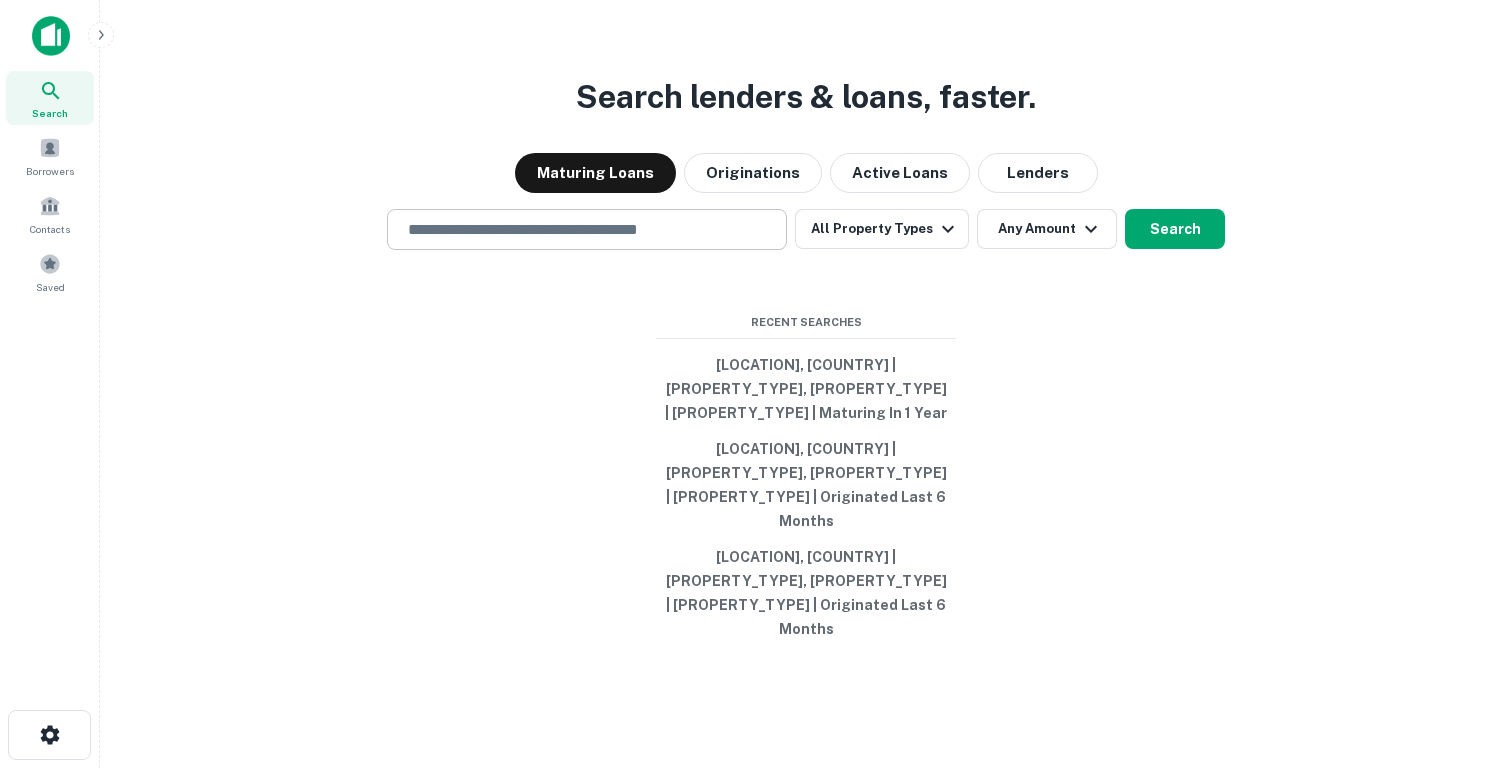 click at bounding box center (587, 229) 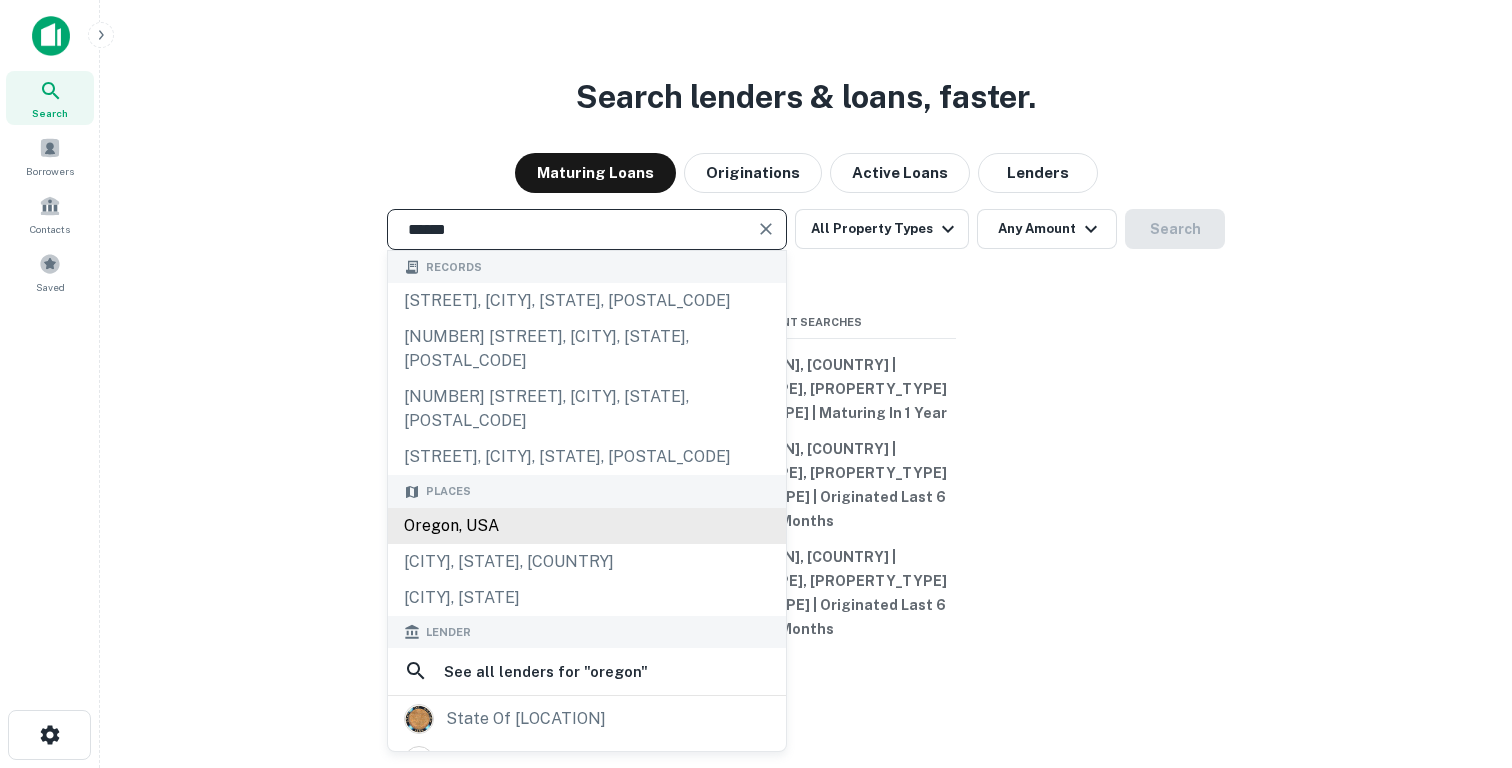 click on "Oregon, USA" at bounding box center (587, 526) 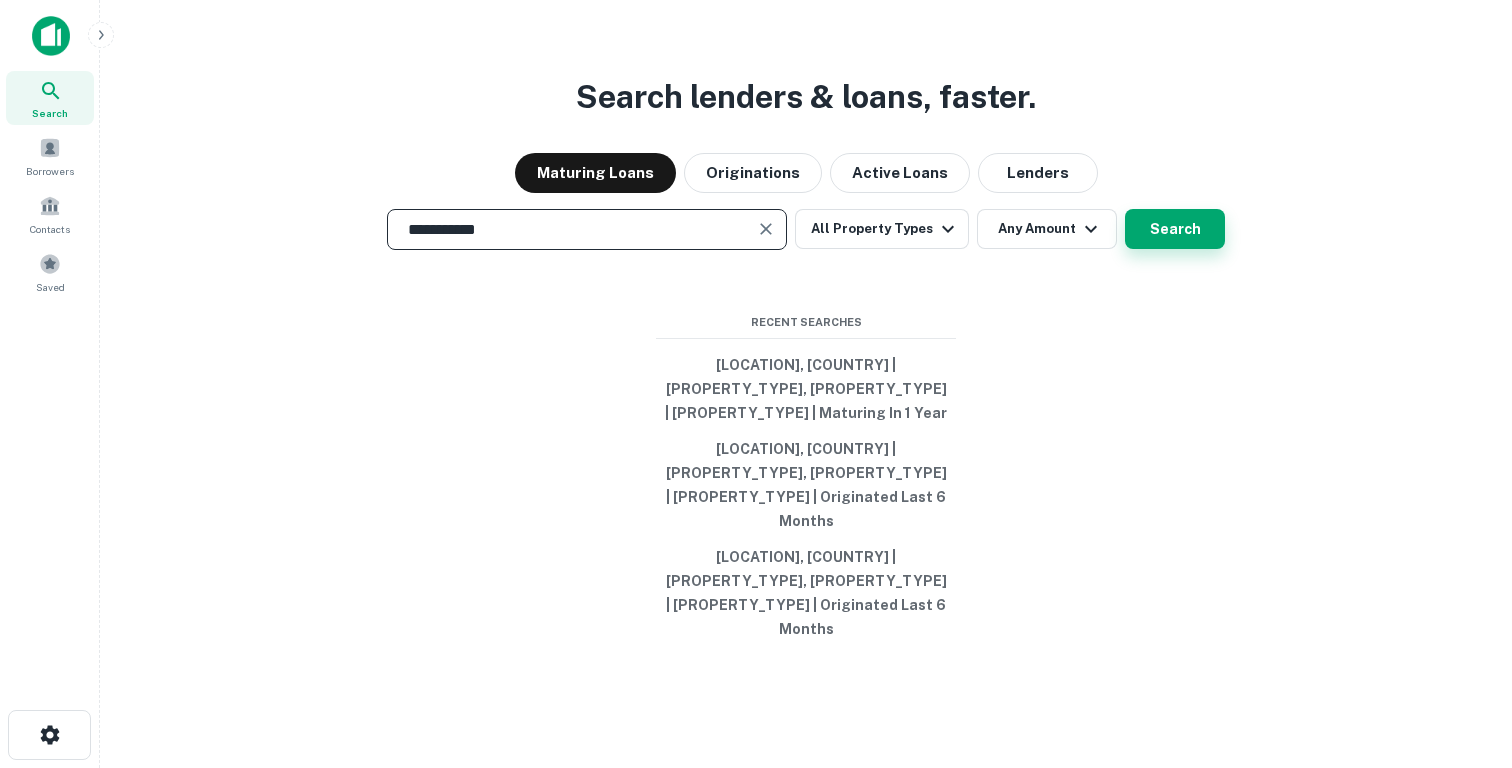type on "**********" 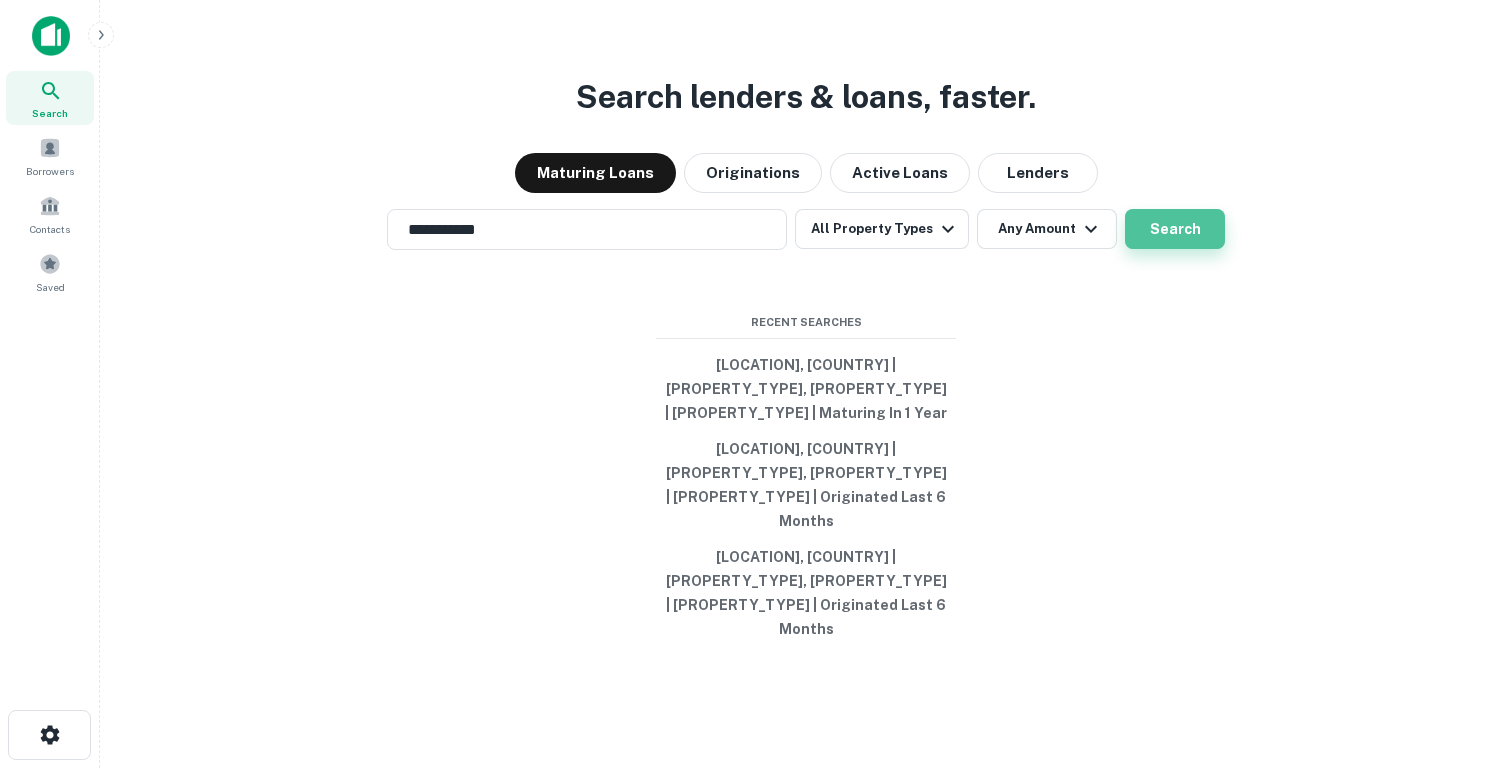 click on "Search" at bounding box center [1175, 229] 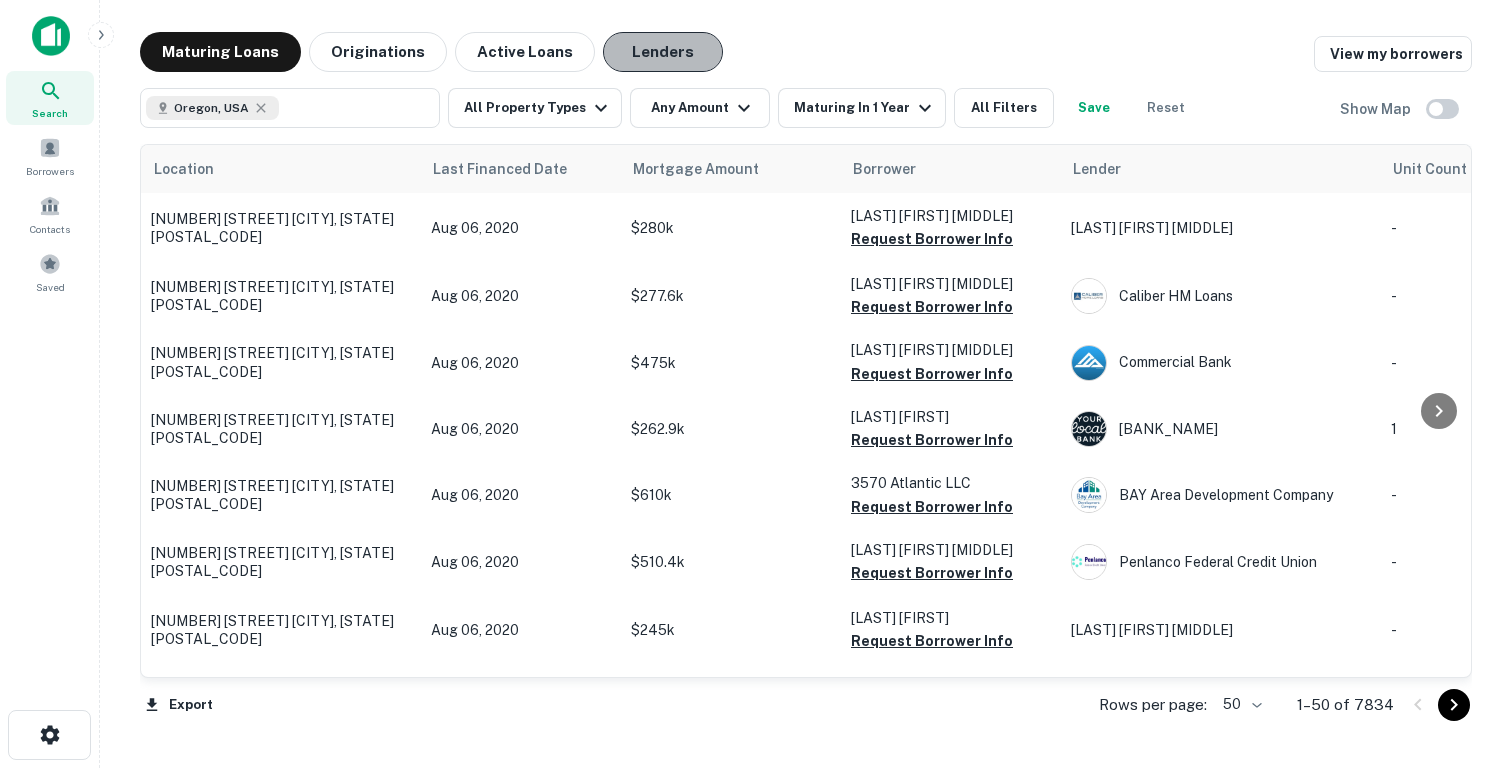 click on "Lenders" at bounding box center (663, 52) 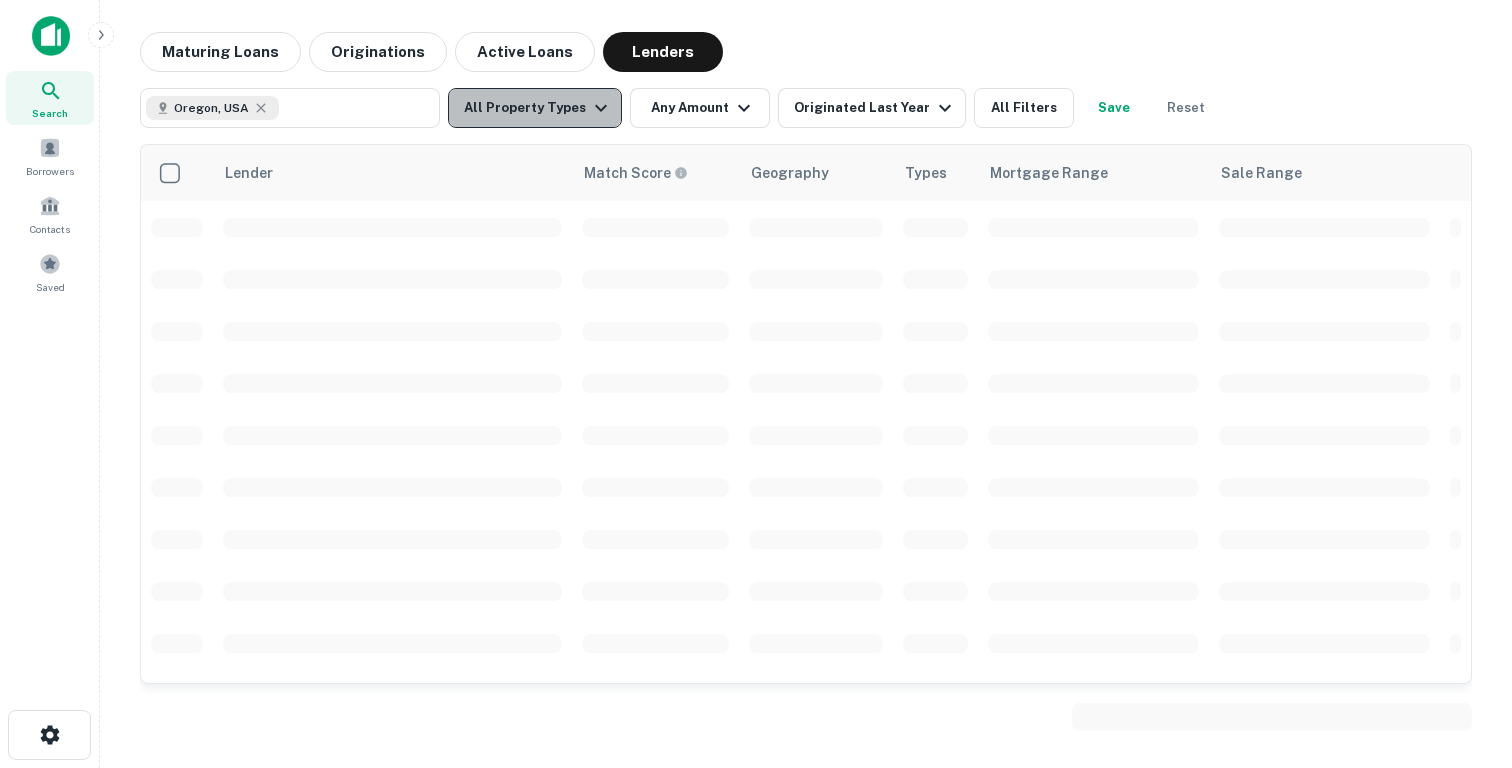 click on "All Property Types" at bounding box center (535, 108) 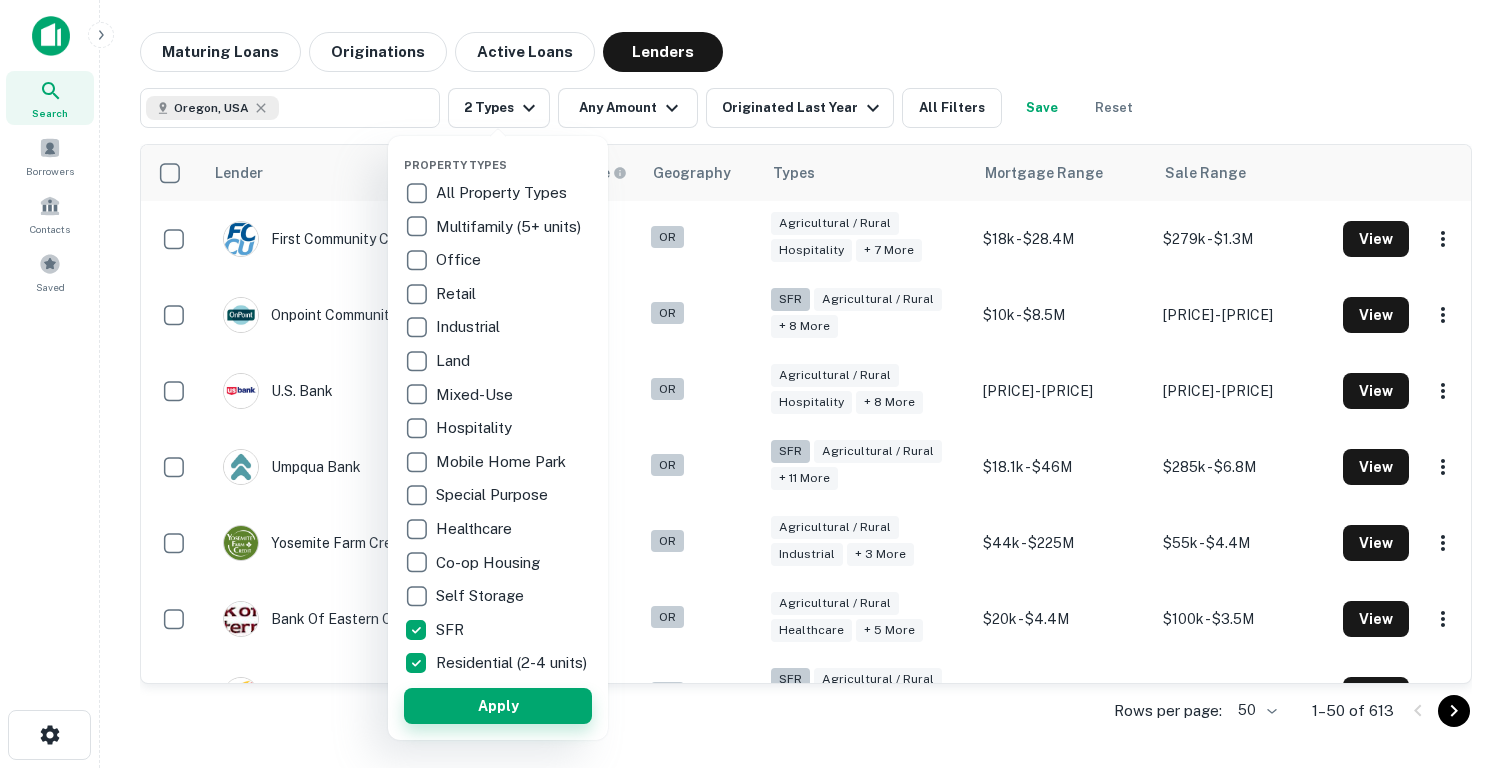 click on "Apply" at bounding box center [498, 706] 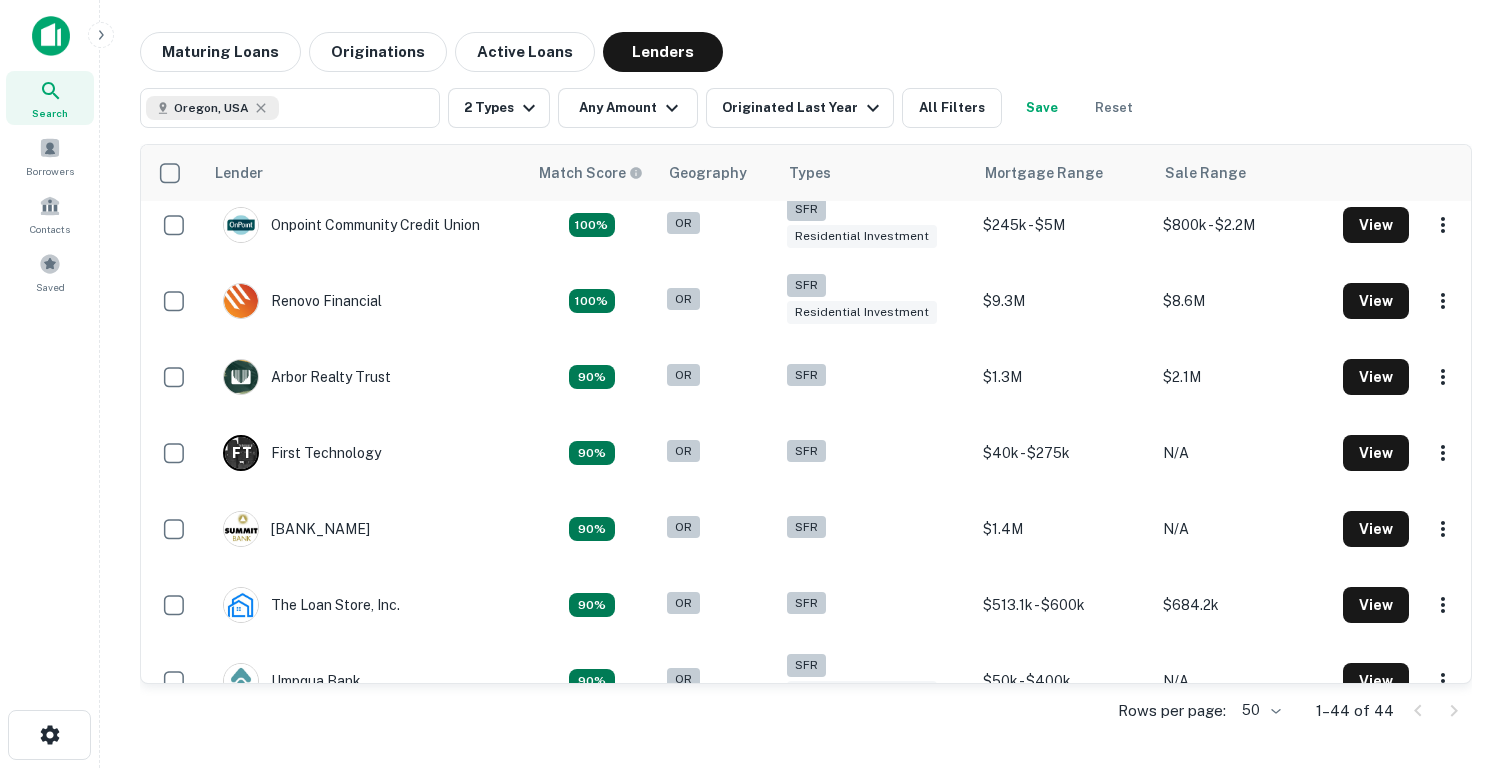 scroll, scrollTop: 0, scrollLeft: 0, axis: both 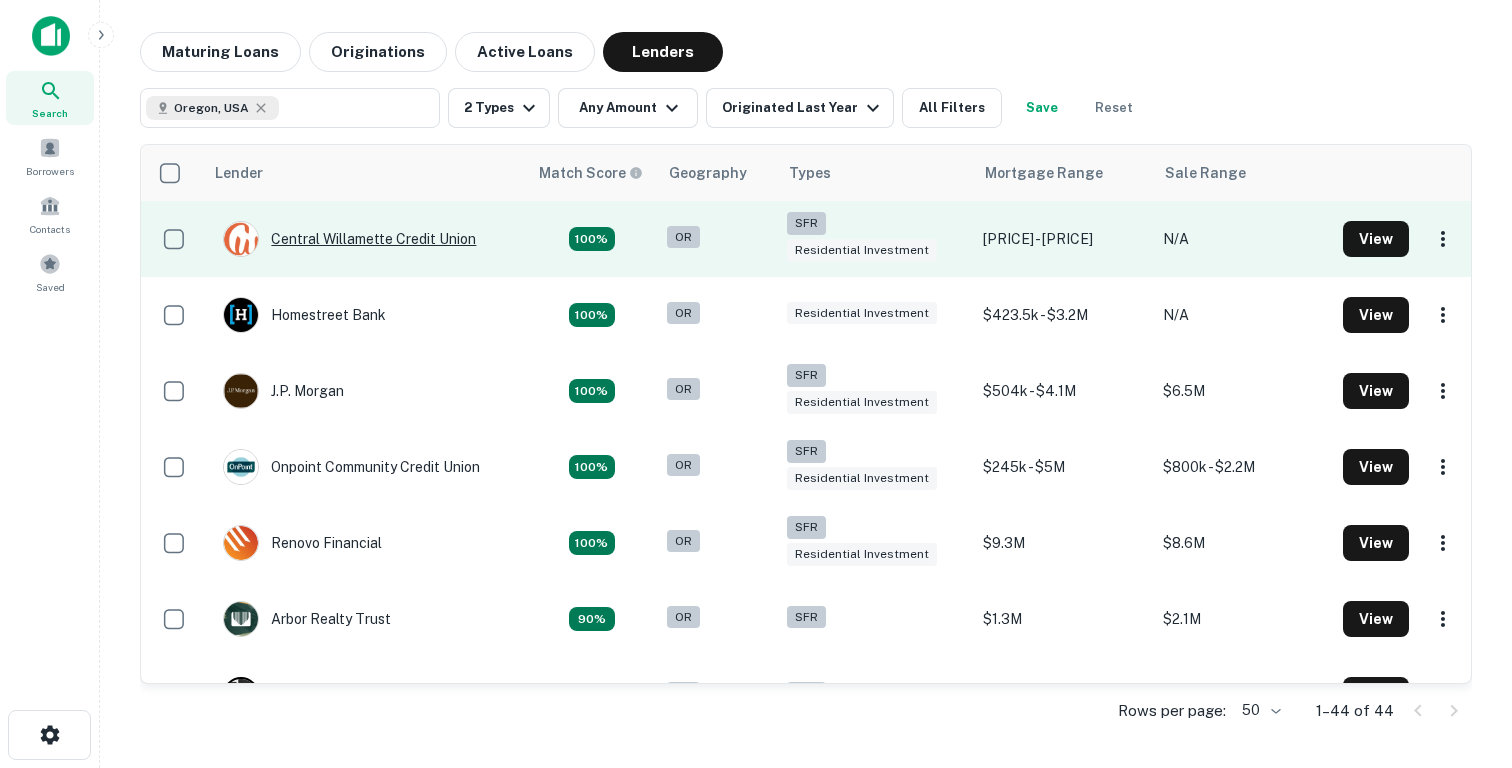 click on "Central Willamette Credit Union" at bounding box center [349, 239] 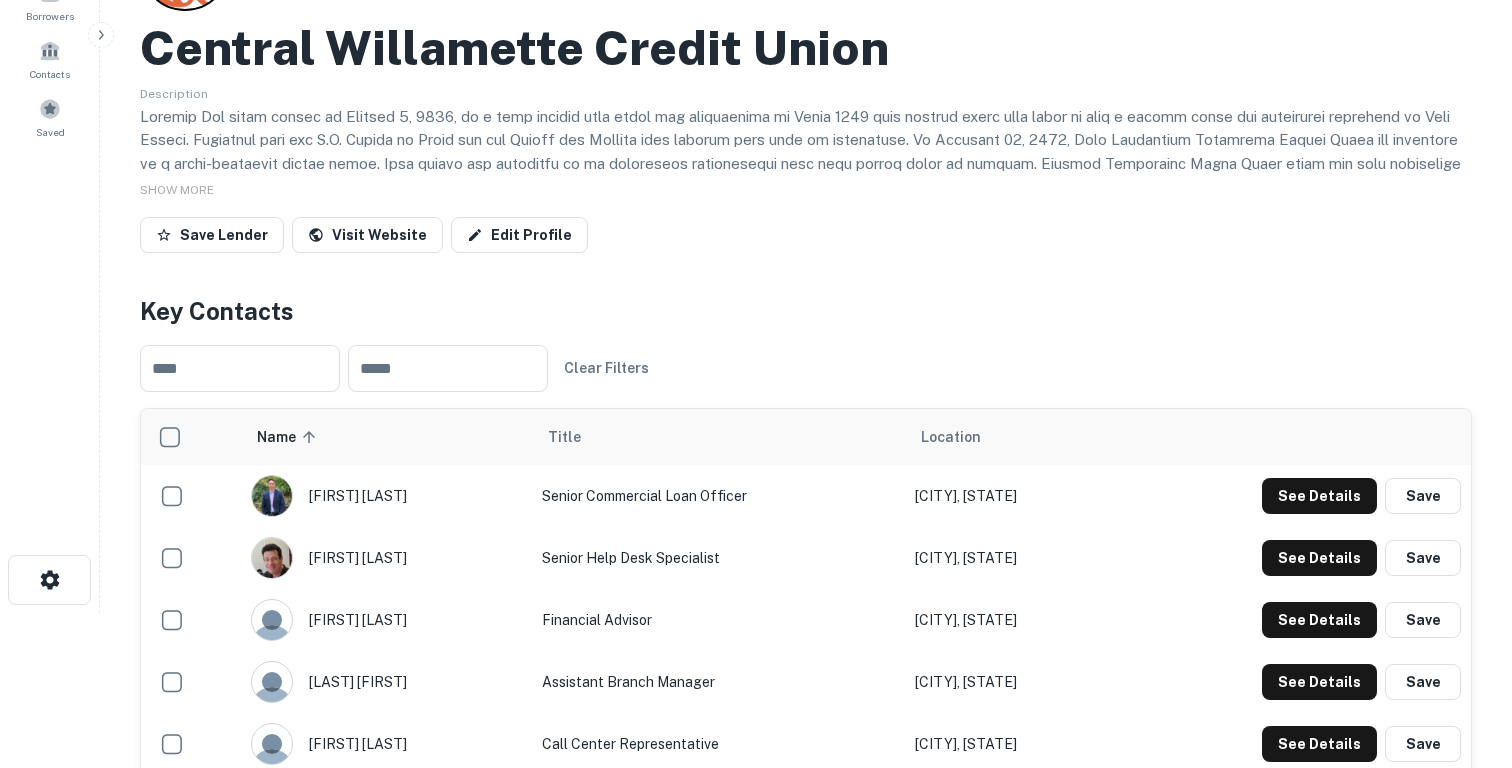 scroll, scrollTop: 0, scrollLeft: 0, axis: both 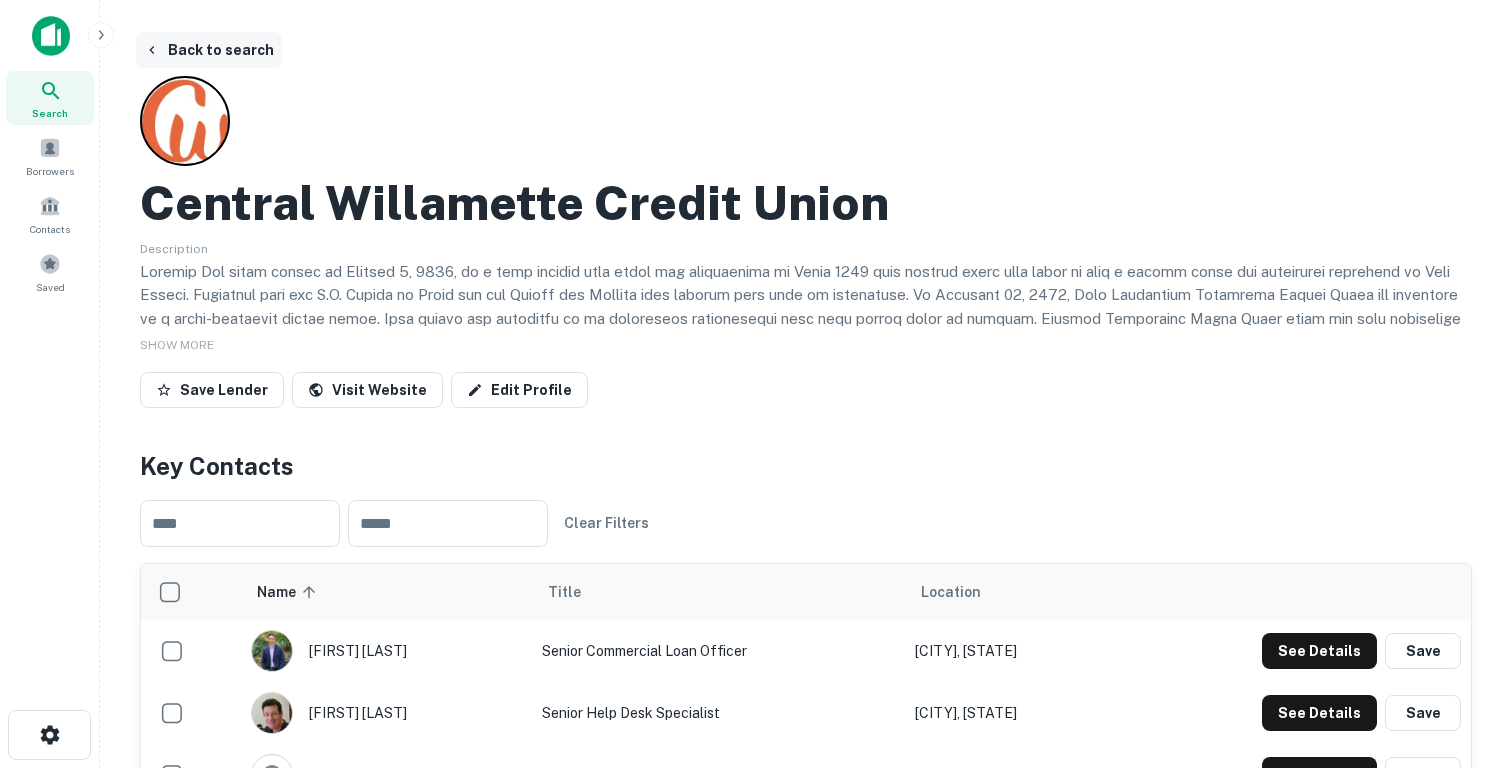 click on "Back to search" at bounding box center [209, 50] 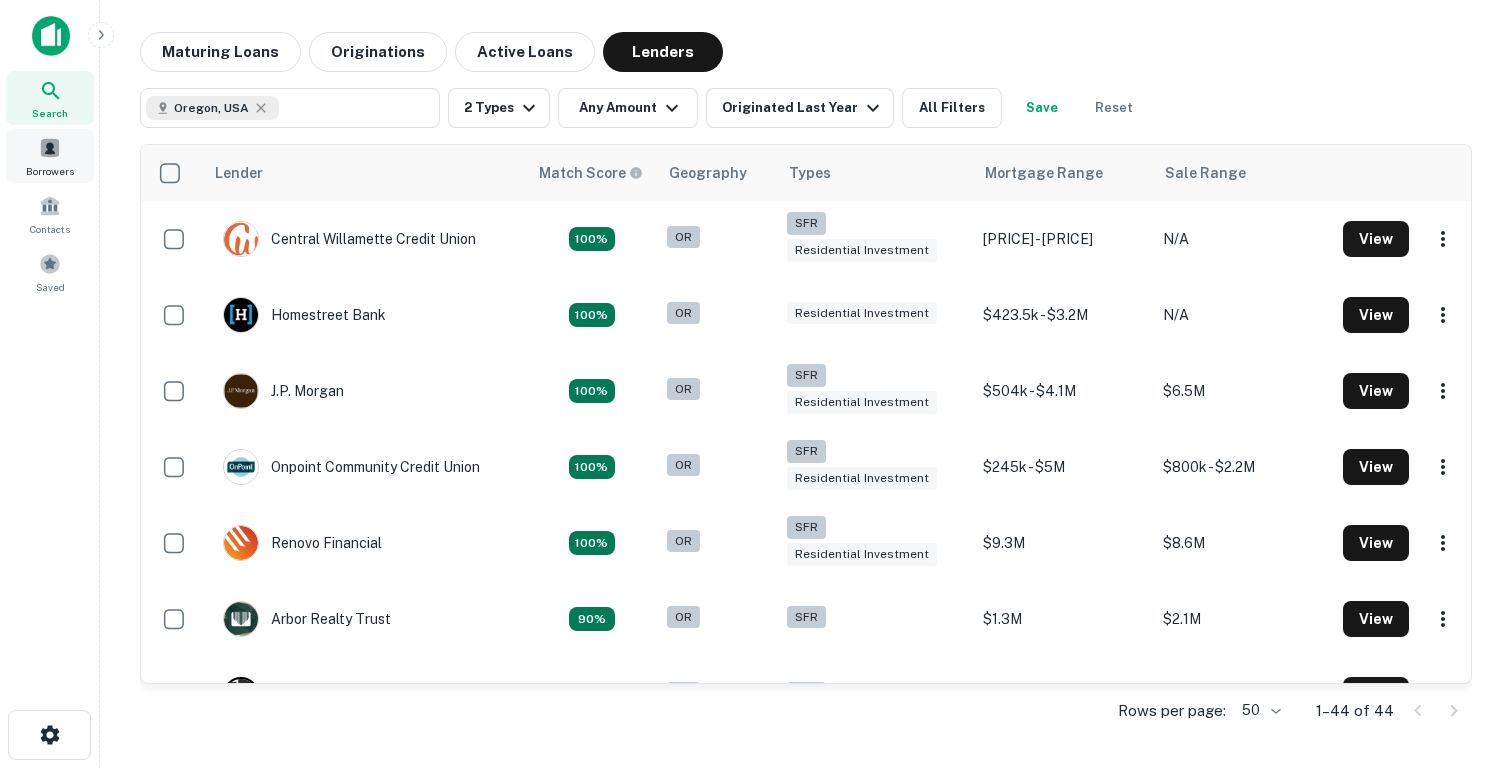 click on "Borrowers" at bounding box center (50, 156) 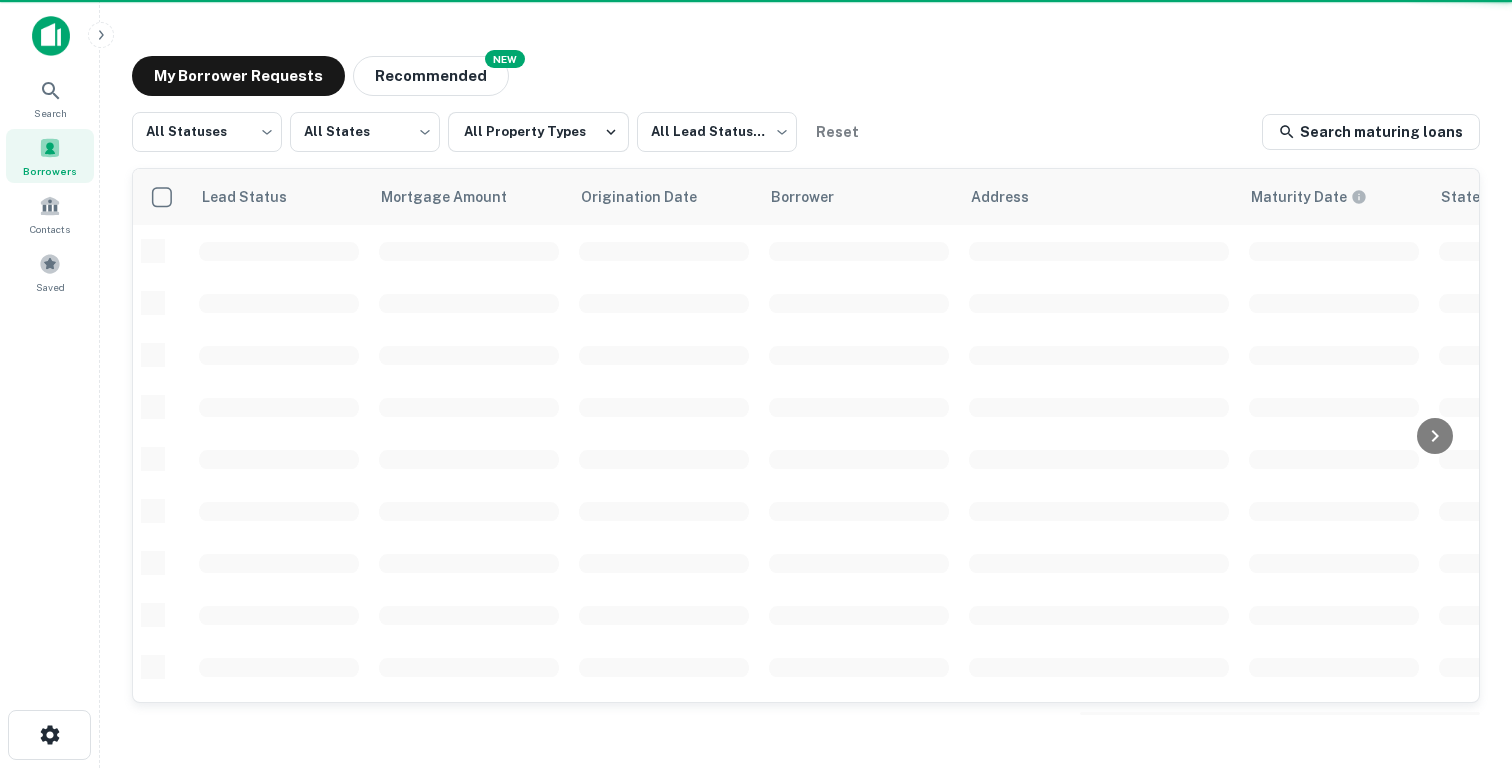 scroll, scrollTop: 0, scrollLeft: 0, axis: both 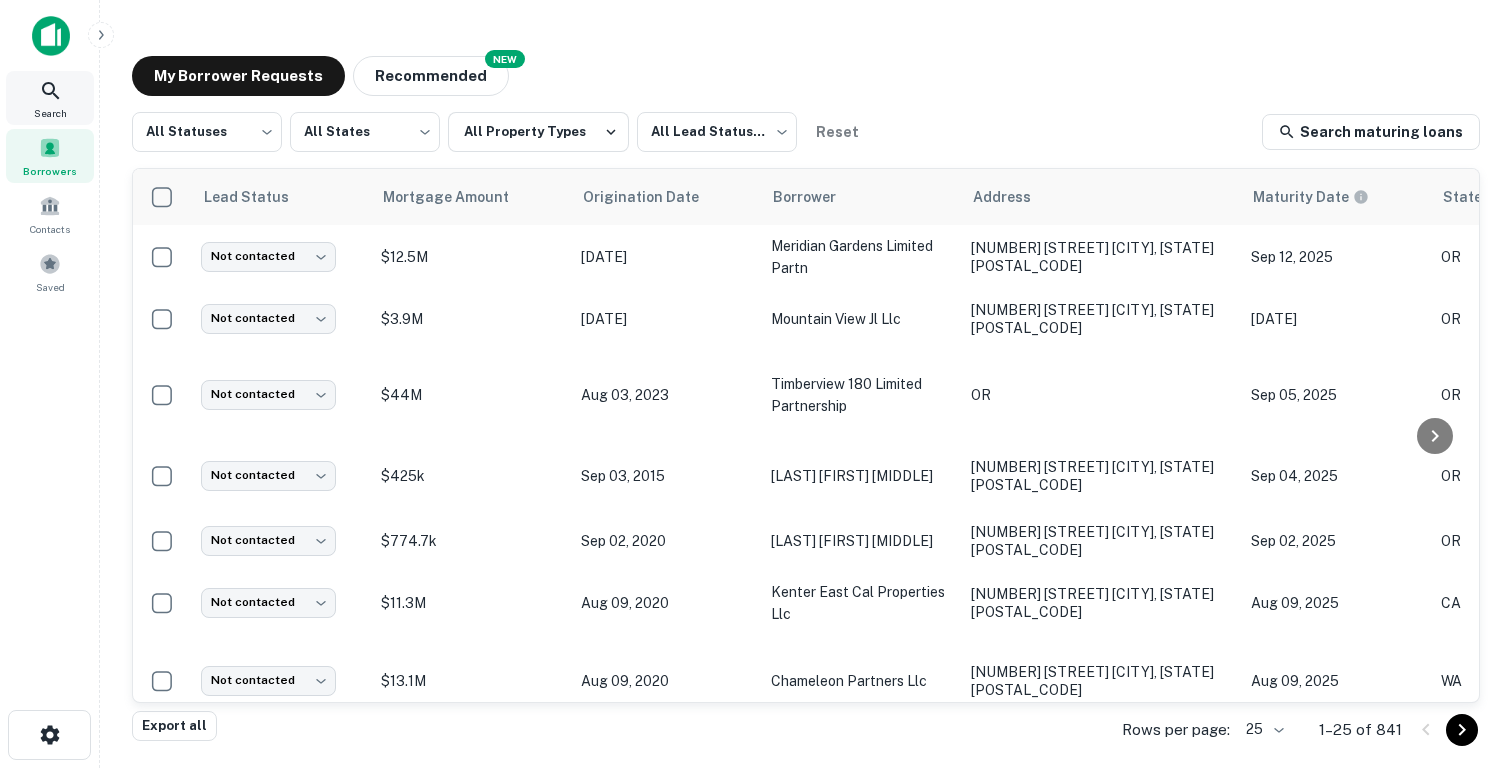 click on "Search" at bounding box center (50, 113) 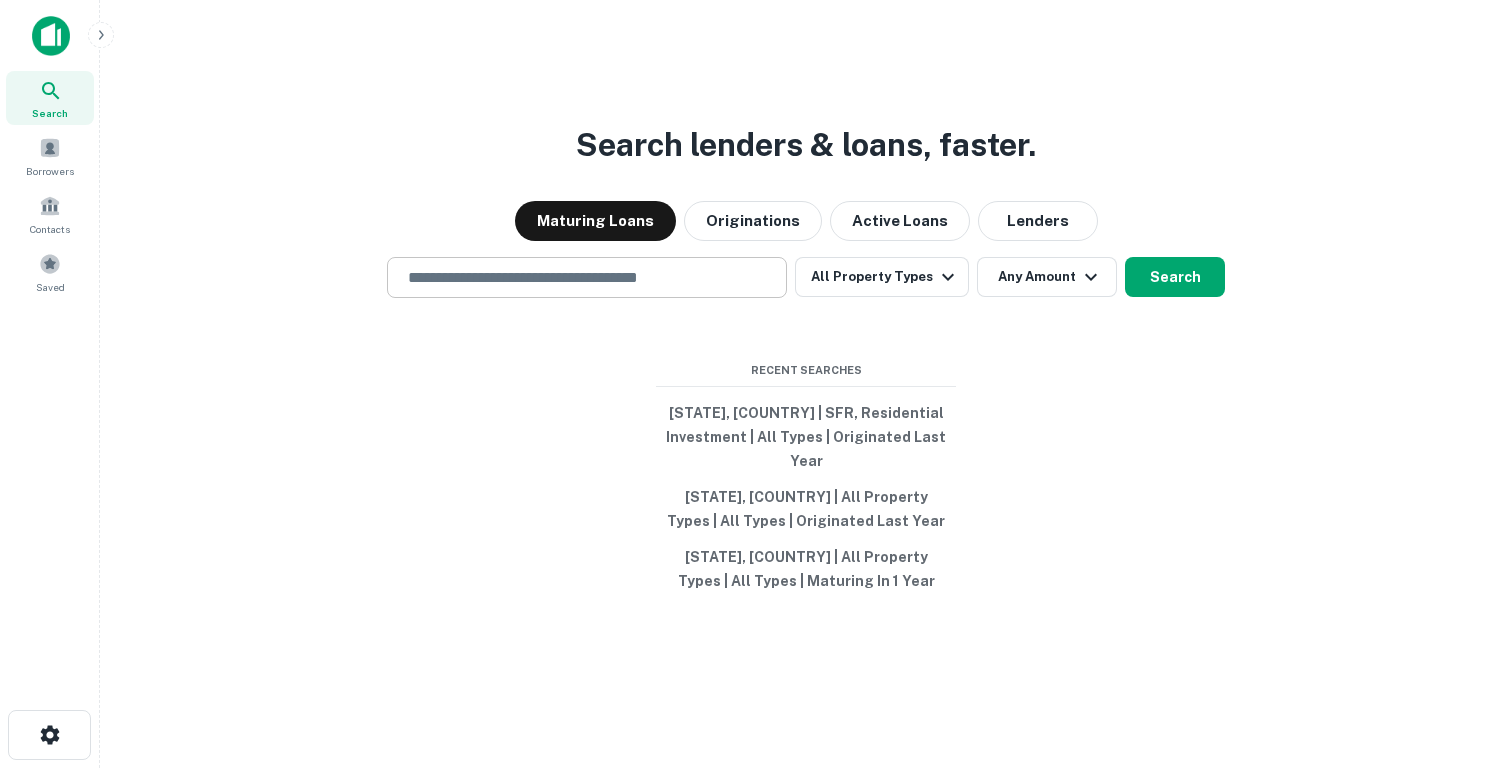 scroll, scrollTop: 0, scrollLeft: 0, axis: both 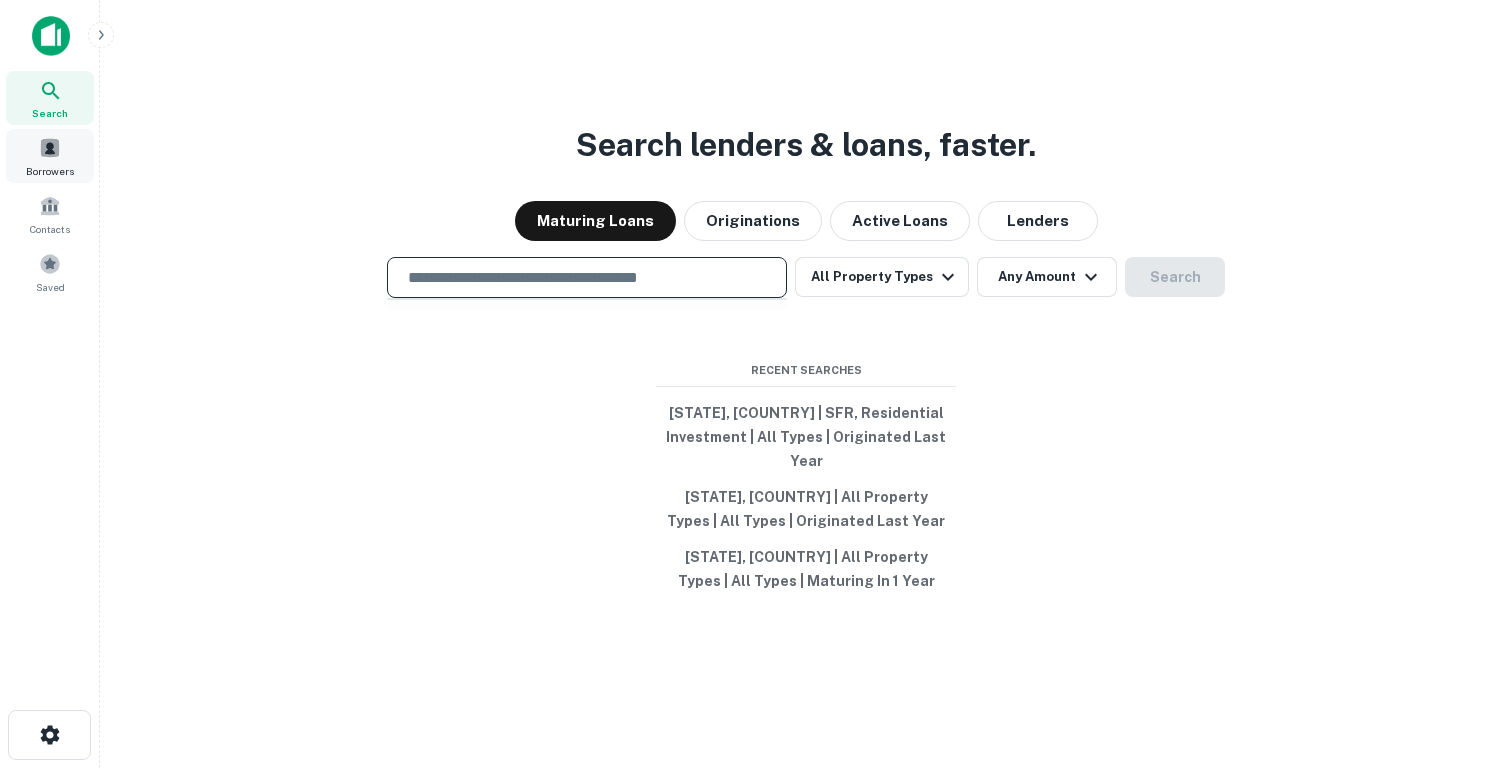 click at bounding box center [50, 148] 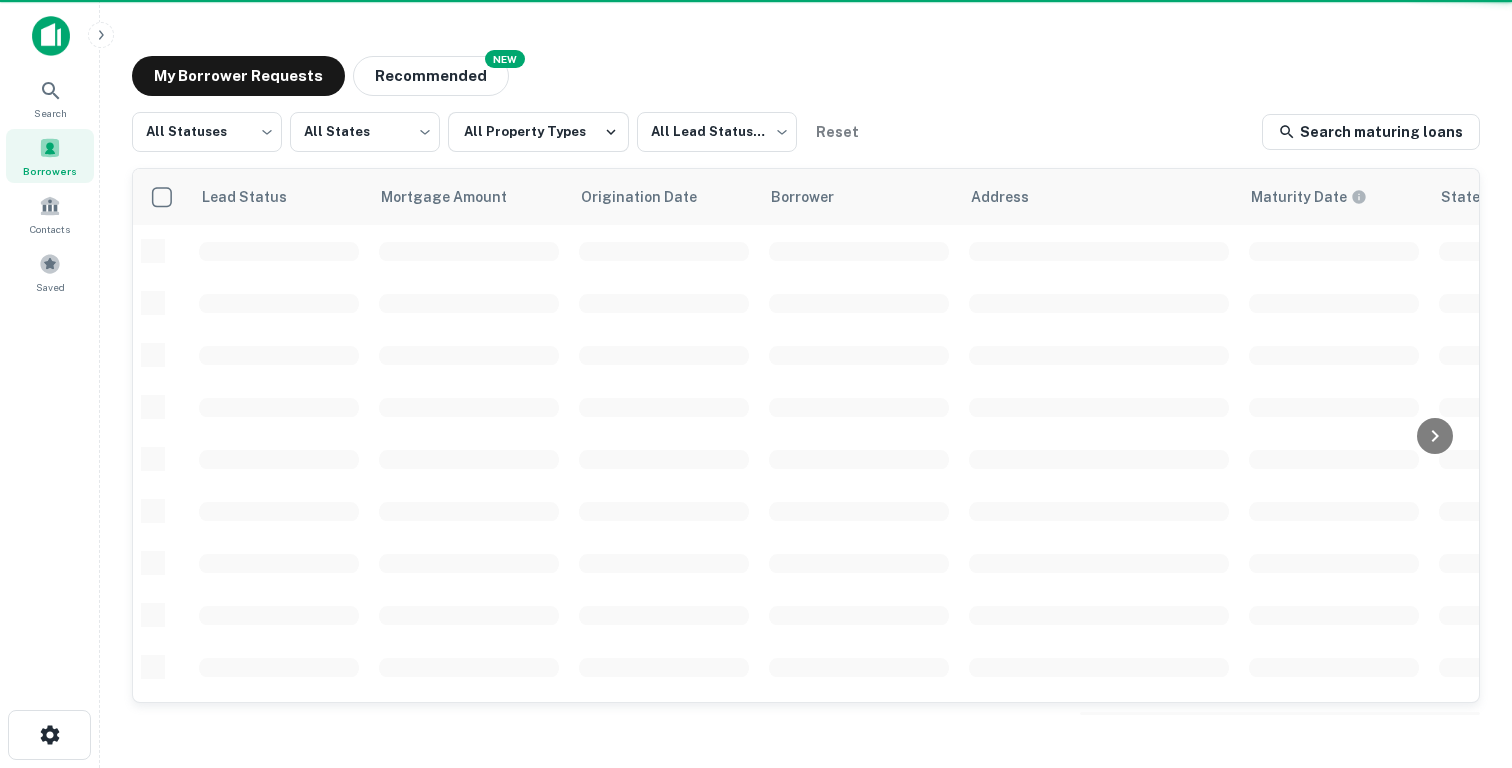 scroll, scrollTop: 0, scrollLeft: 0, axis: both 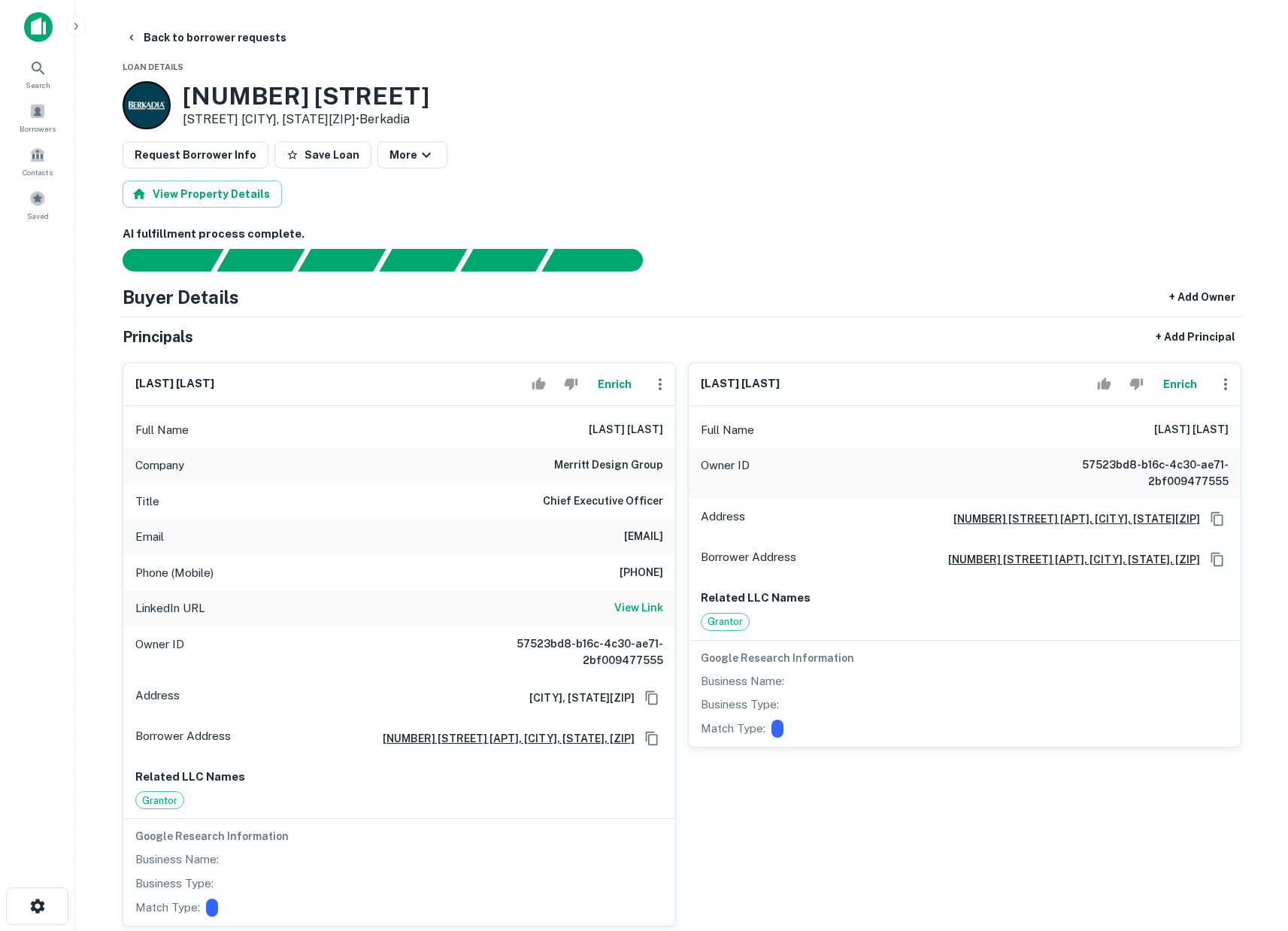 click at bounding box center (38, 27) 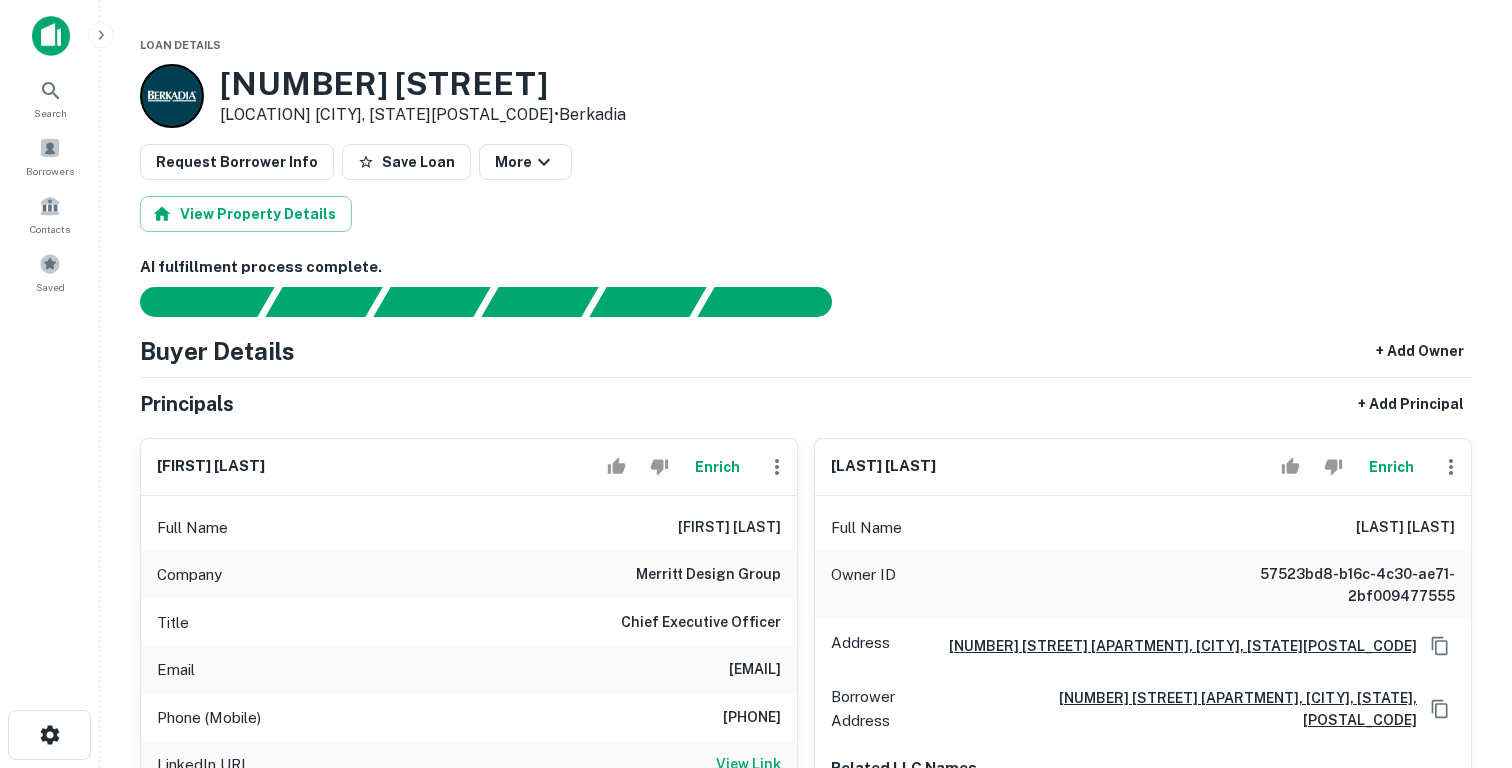 scroll, scrollTop: 0, scrollLeft: 0, axis: both 